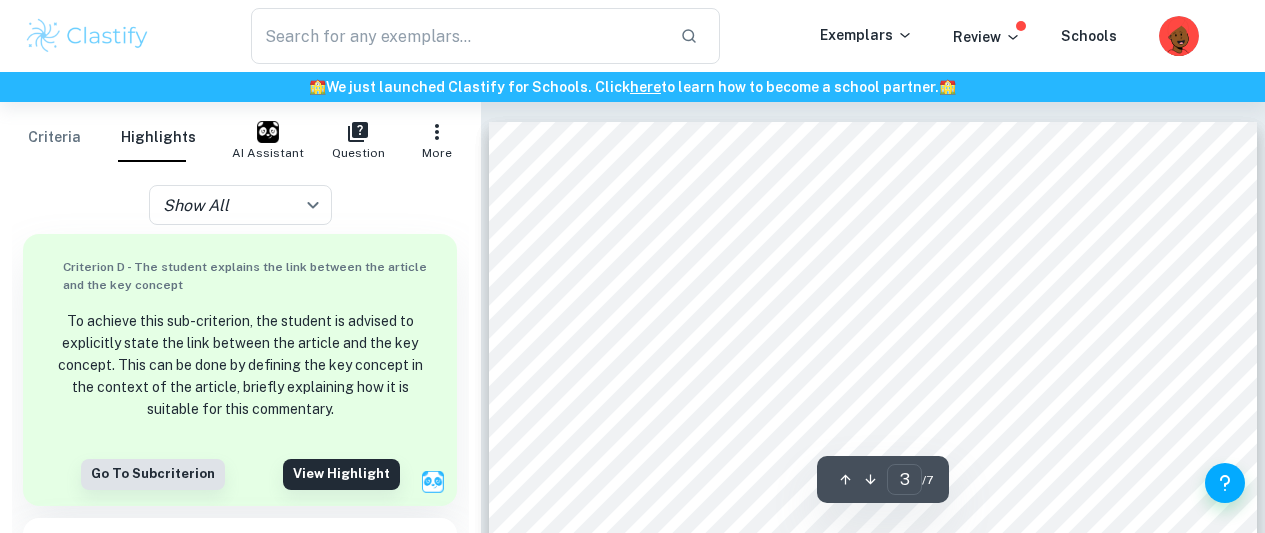 scroll, scrollTop: 3100, scrollLeft: 0, axis: vertical 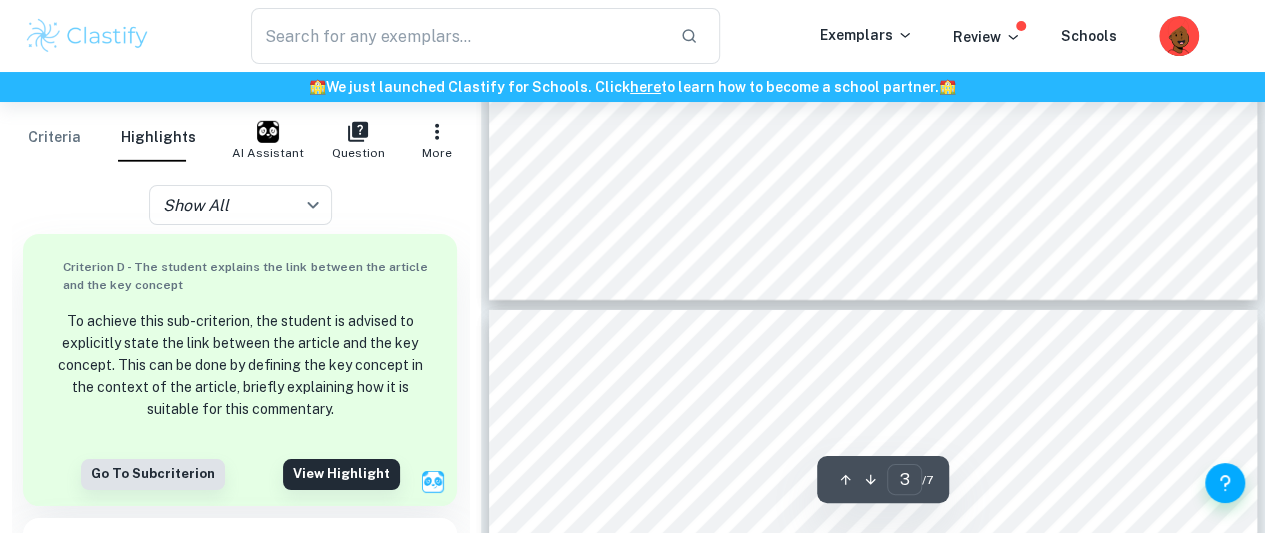 click at bounding box center [87, 36] 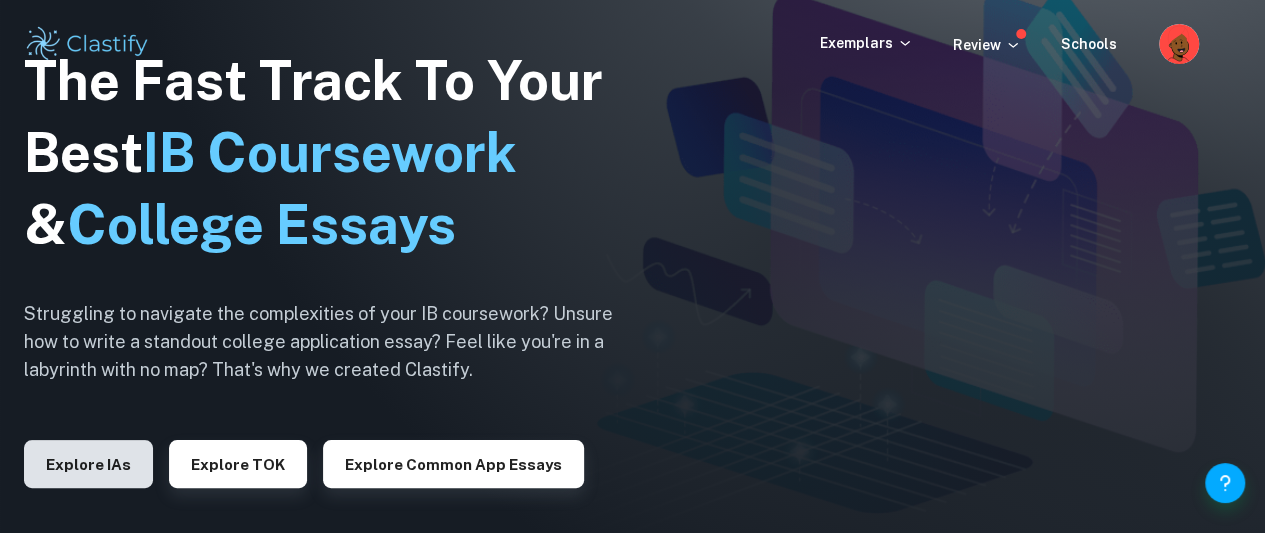click on "Explore IAs" at bounding box center (88, 464) 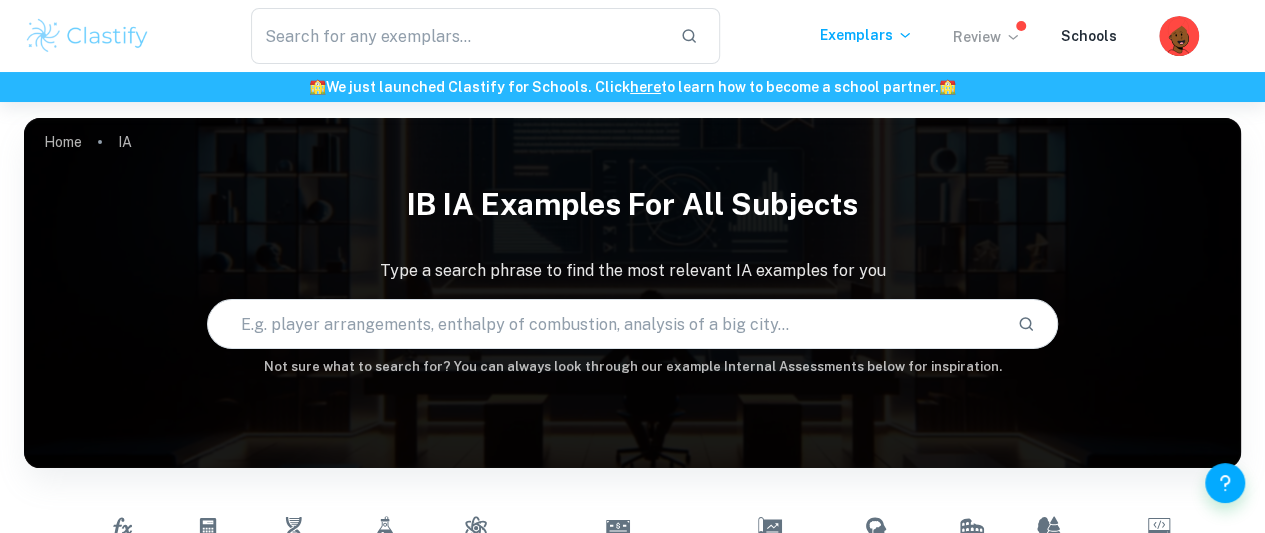 click on "Review" at bounding box center (987, 37) 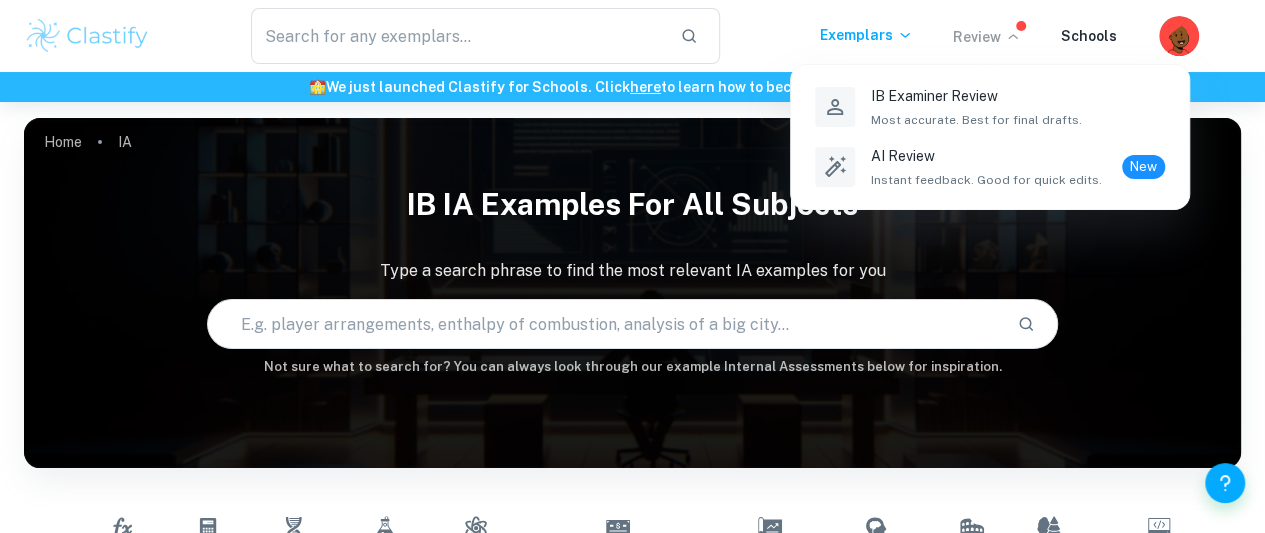 click at bounding box center [632, 266] 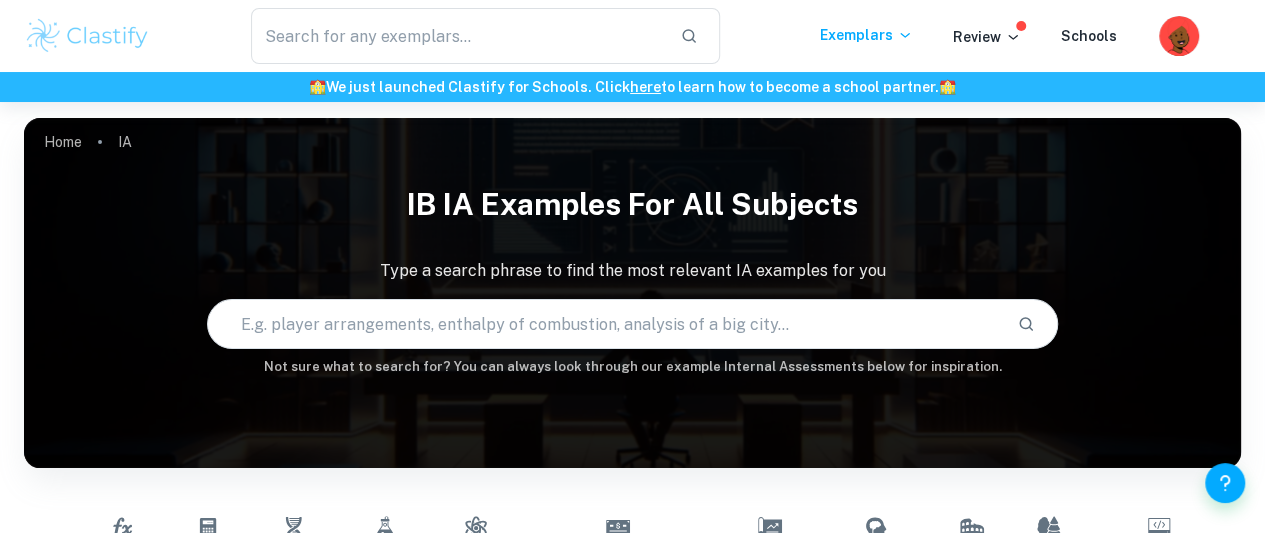 click at bounding box center [1180, 49] 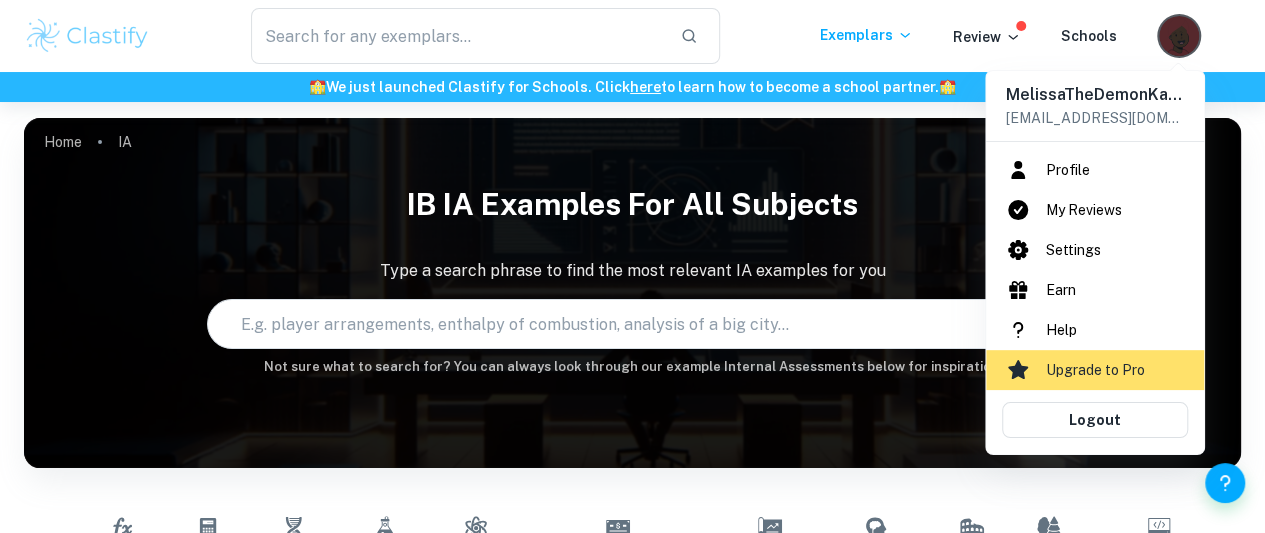 click on "My Reviews" at bounding box center (1095, 210) 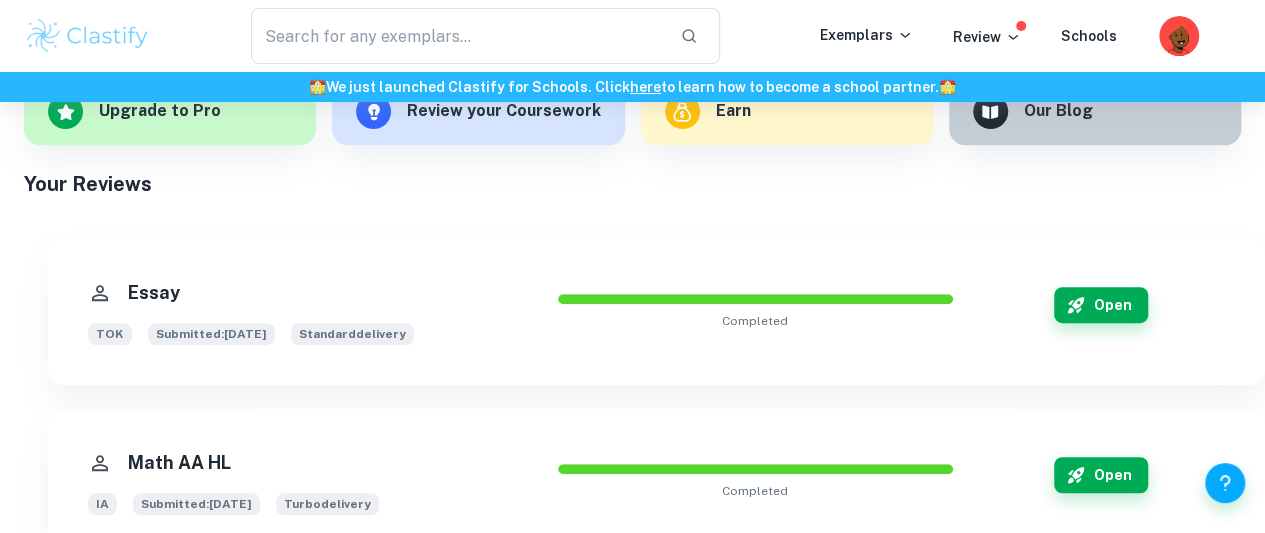 scroll, scrollTop: 100, scrollLeft: 0, axis: vertical 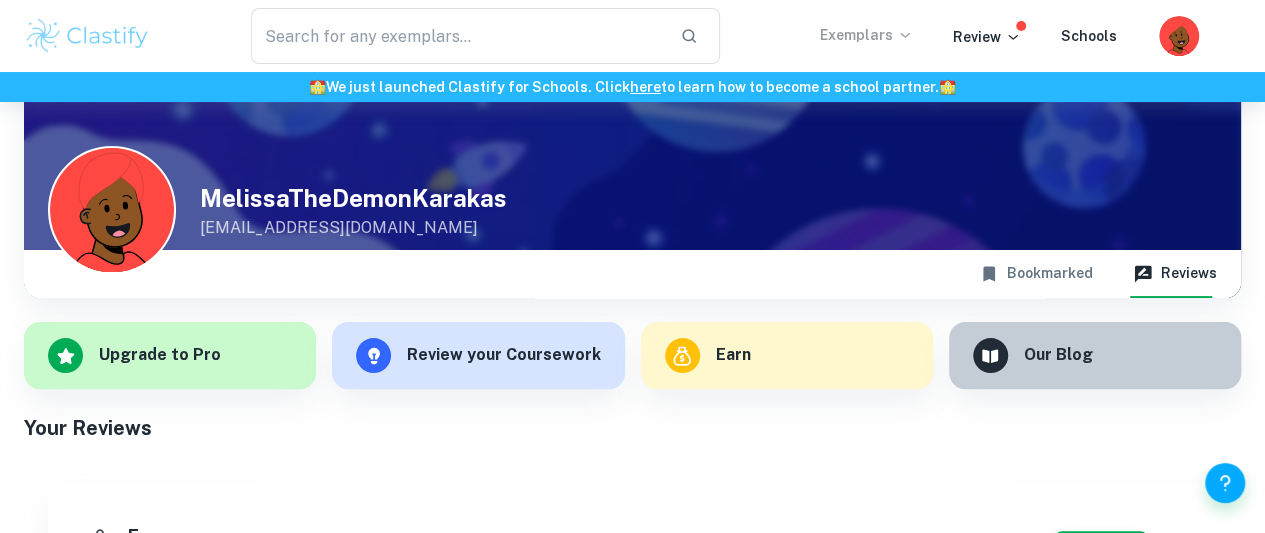 click on "Exemplars" at bounding box center (866, 35) 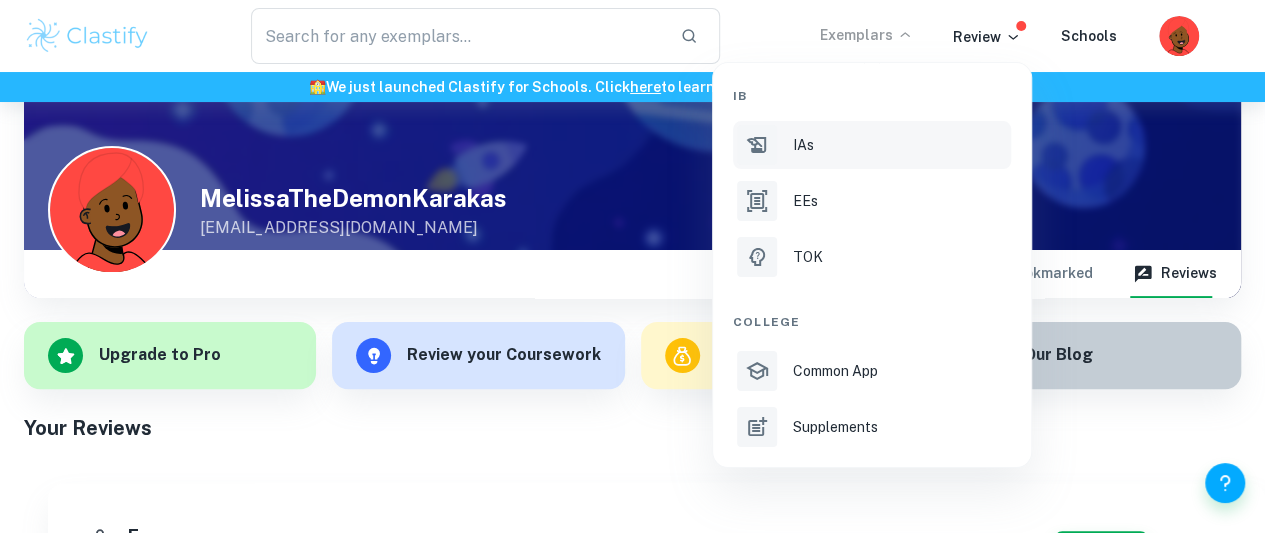 click on "IAs" at bounding box center (872, 145) 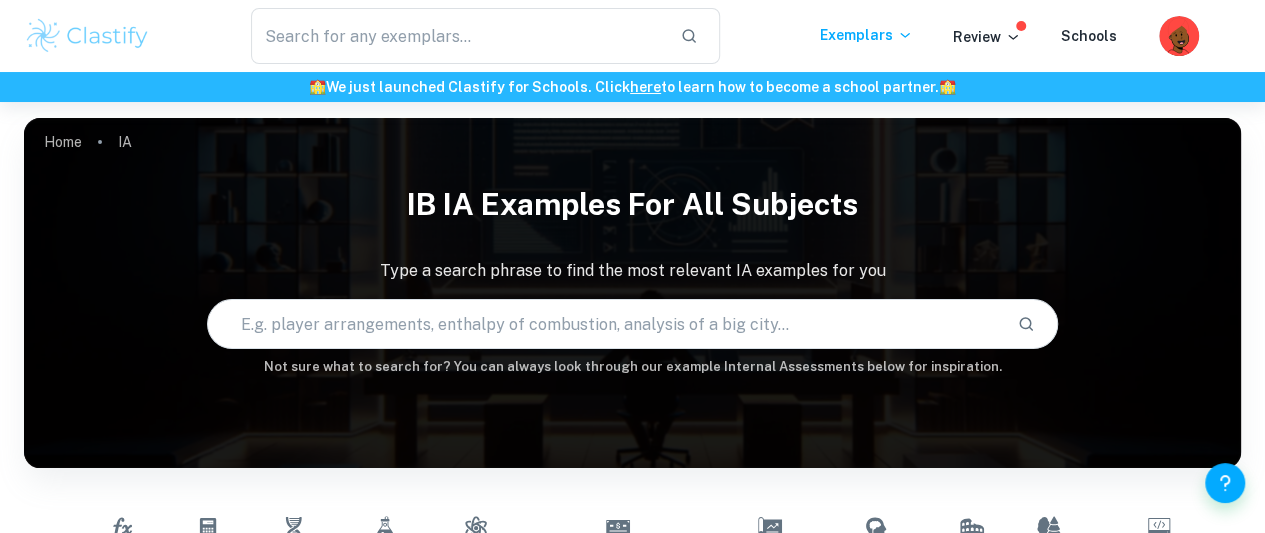 scroll, scrollTop: 200, scrollLeft: 0, axis: vertical 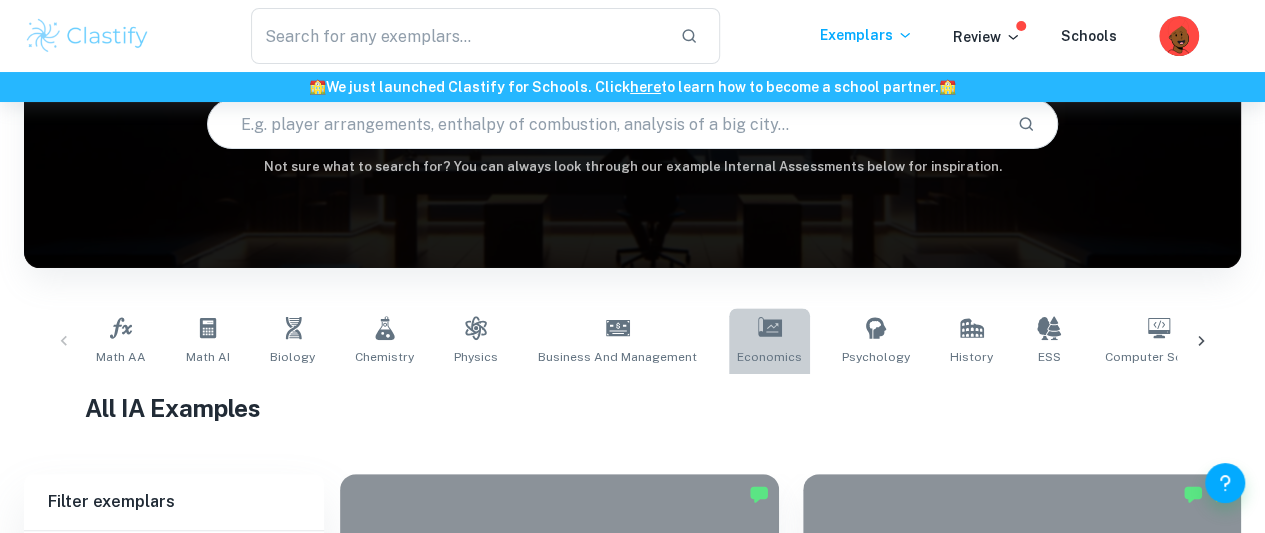 click on "Economics" at bounding box center (769, 341) 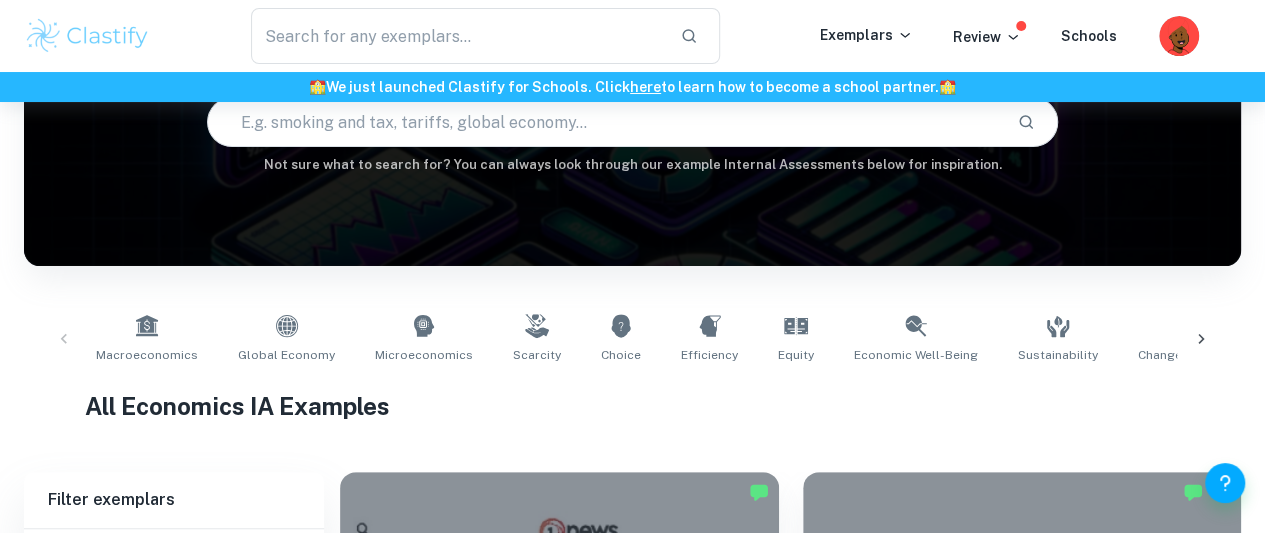 scroll, scrollTop: 200, scrollLeft: 0, axis: vertical 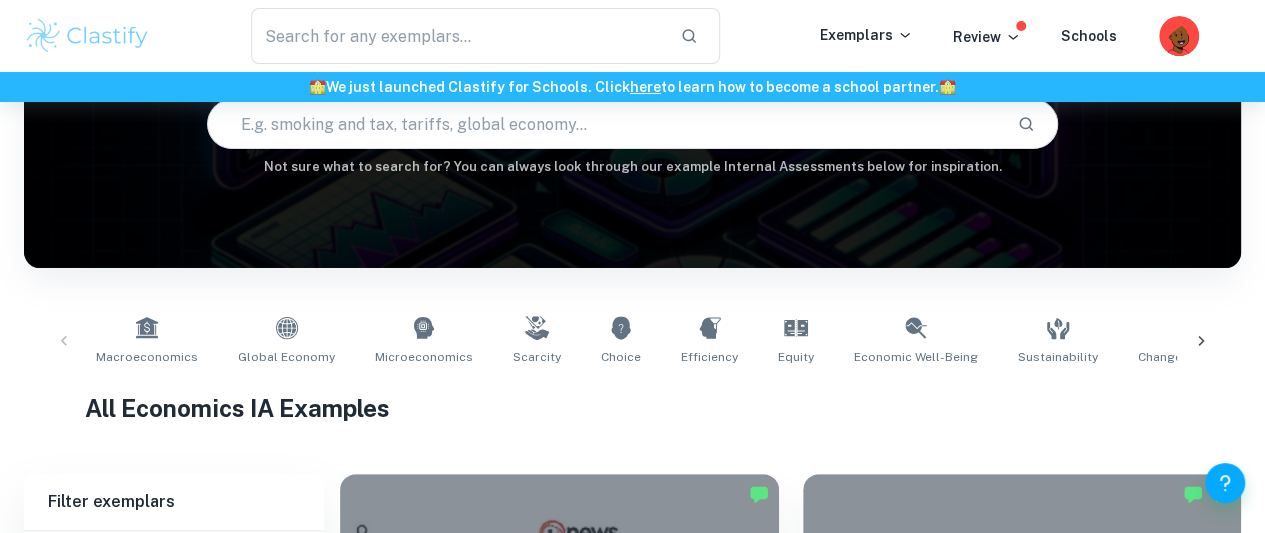 click 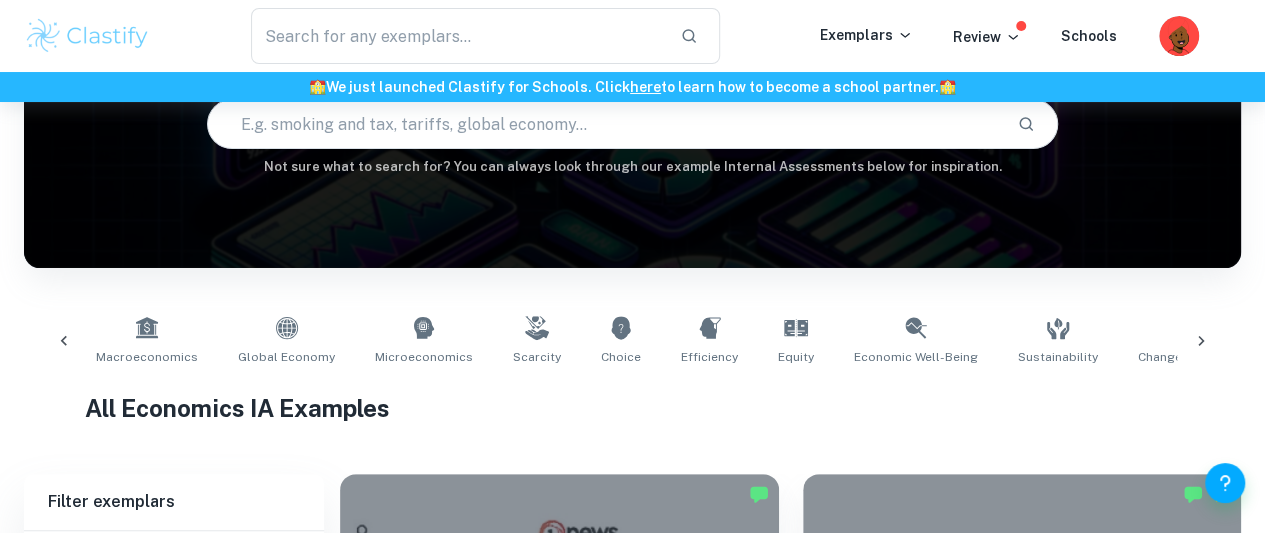 scroll, scrollTop: 0, scrollLeft: 181, axis: horizontal 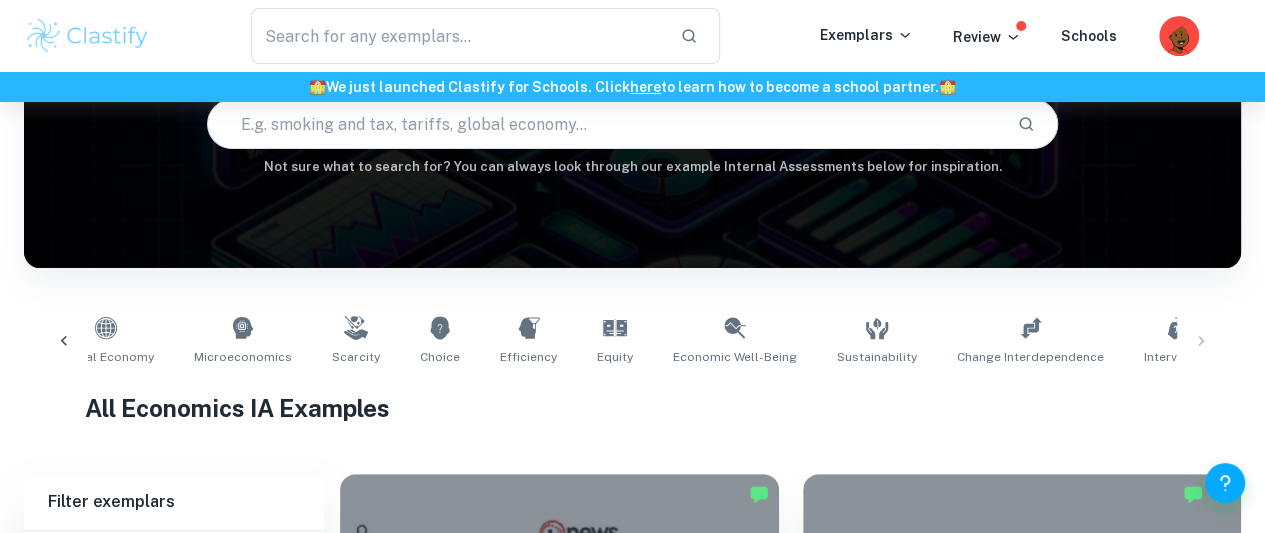 click on "Change Interdependence" at bounding box center [1030, 341] 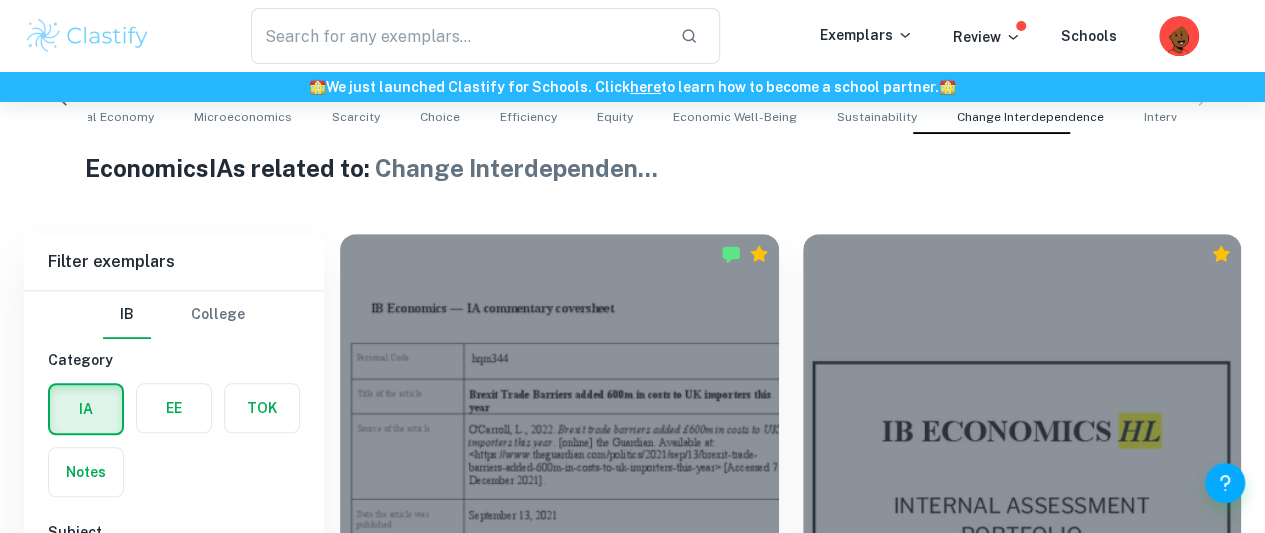 scroll, scrollTop: 540, scrollLeft: 0, axis: vertical 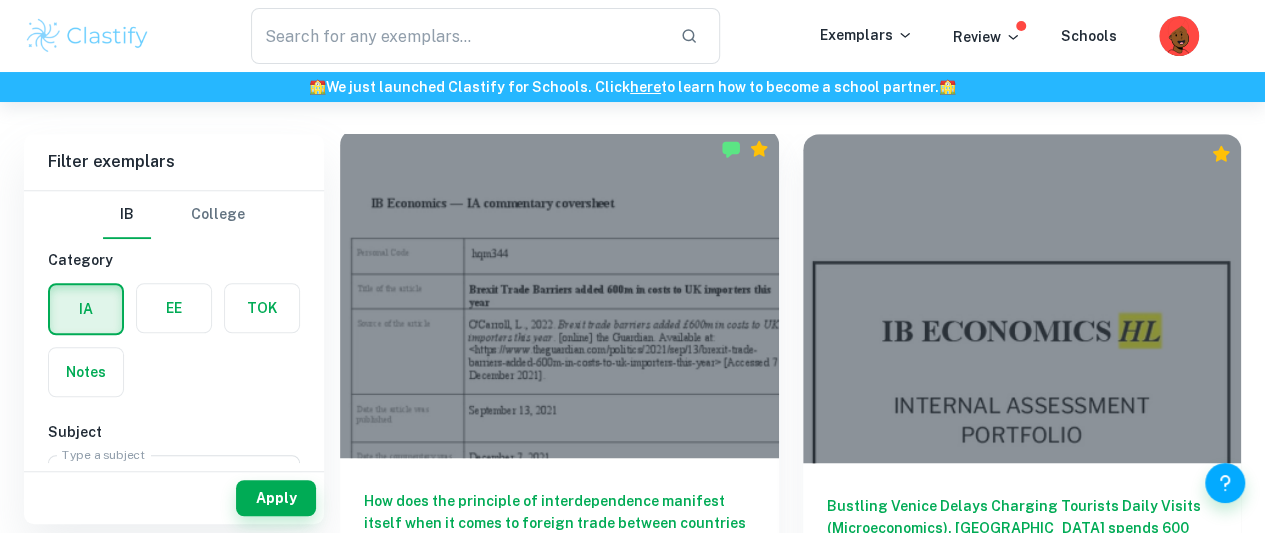 click on "How does the principle of interdependence manifest itself when it comes to foreign trade between countries in the EU and the UK in the aftermath of Brexit? (Global economy)" at bounding box center [559, 523] 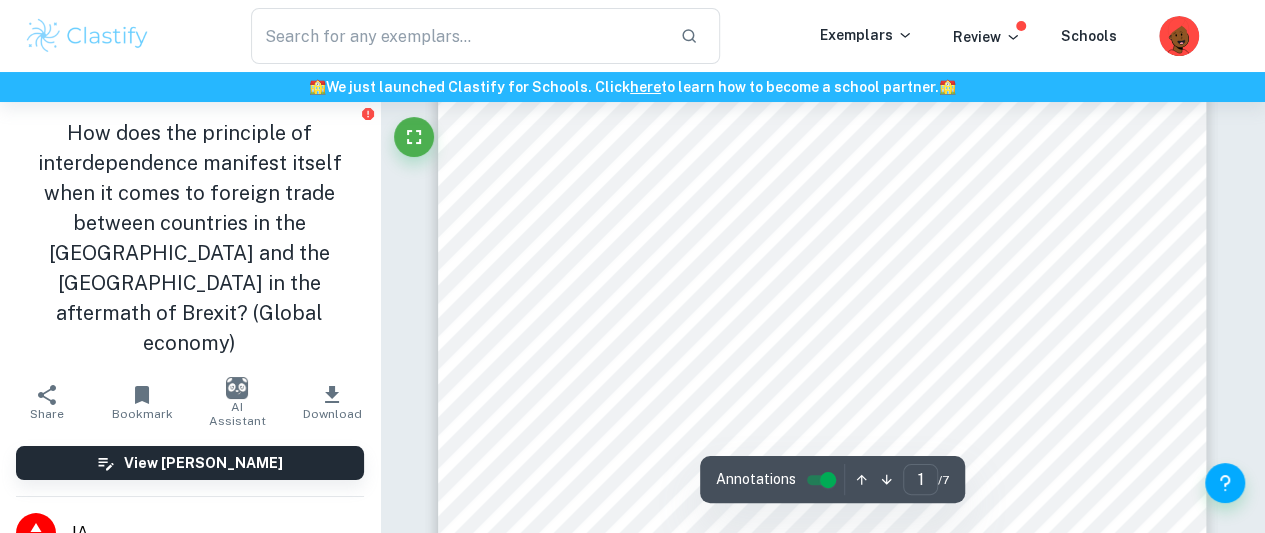 scroll, scrollTop: 100, scrollLeft: 0, axis: vertical 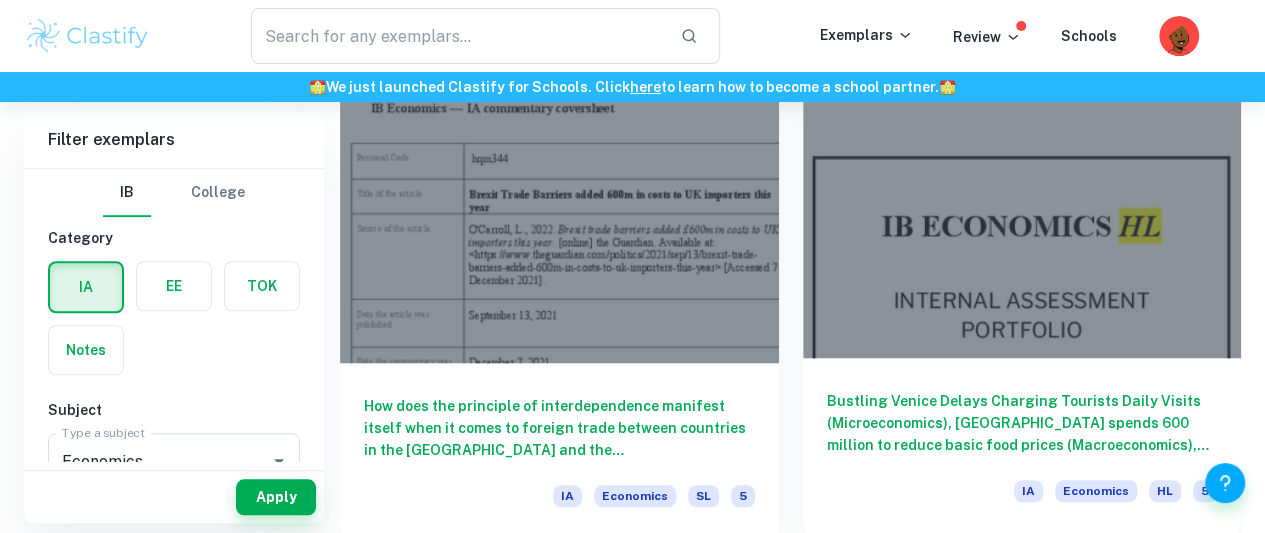 click on "Bustling Venice Delays Charging Tourists Daily Visits (Microeconomics), Portugal spends 600 million to reduce basic food prices (Macroeconomics), China's 4th batch of 2023 crude oil import quota at 9.54
million tons (Global Economy)" at bounding box center [1022, 423] 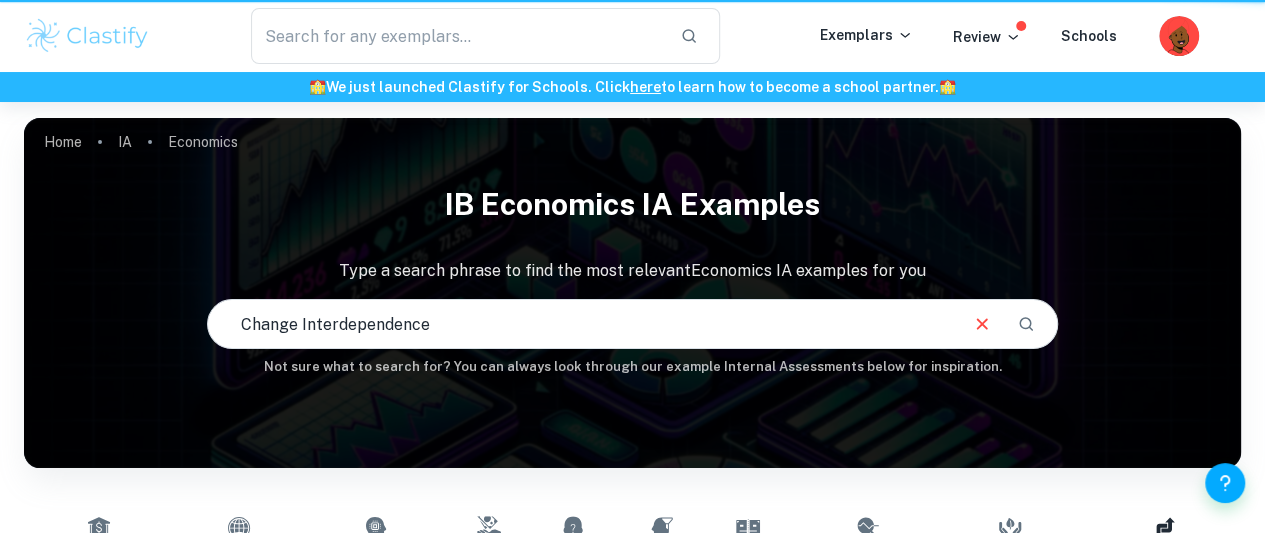 scroll, scrollTop: 440, scrollLeft: 0, axis: vertical 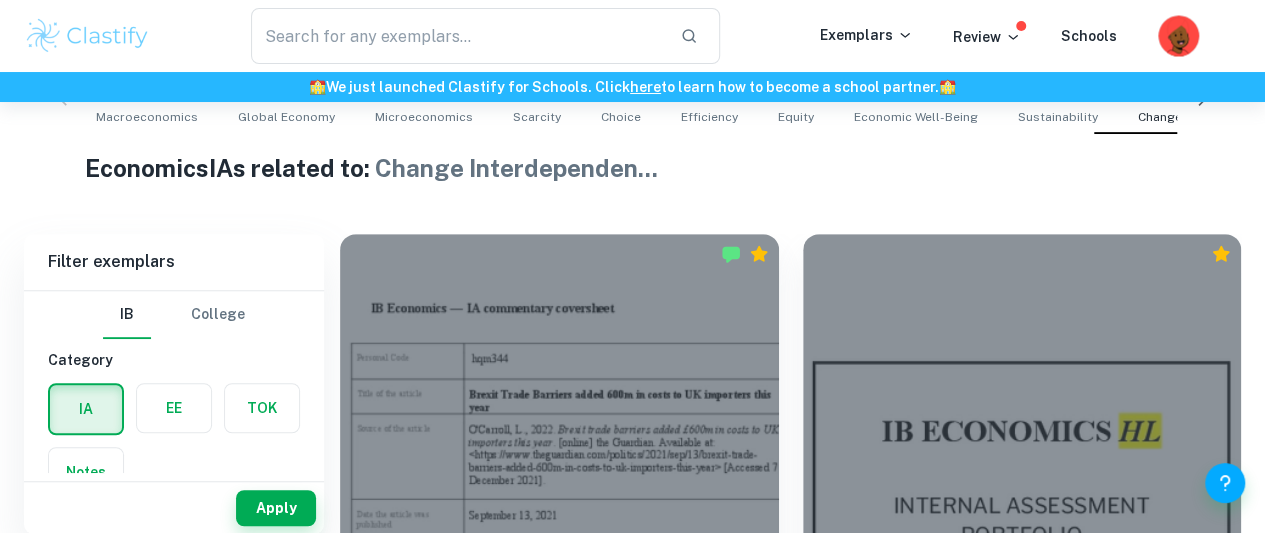 click 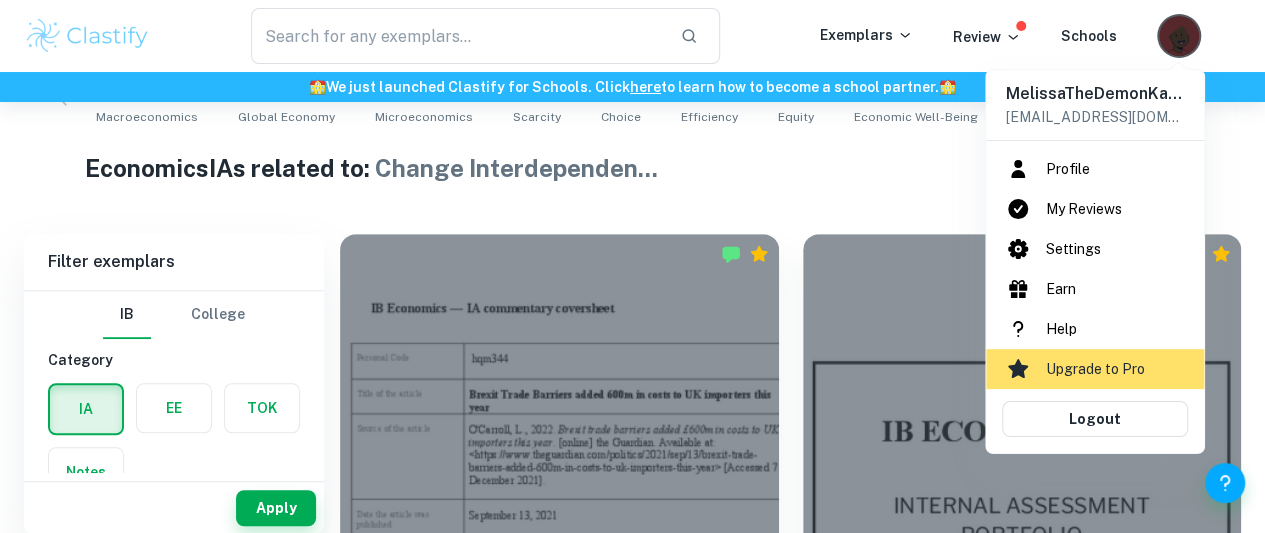 click on "Profile" at bounding box center [1095, 169] 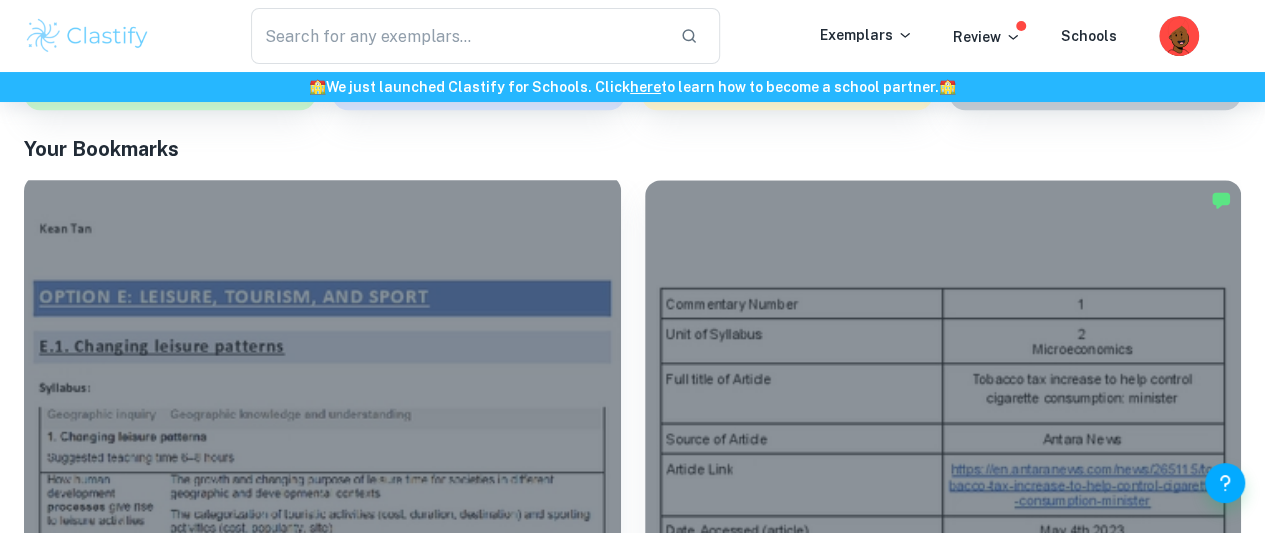 scroll, scrollTop: 500, scrollLeft: 0, axis: vertical 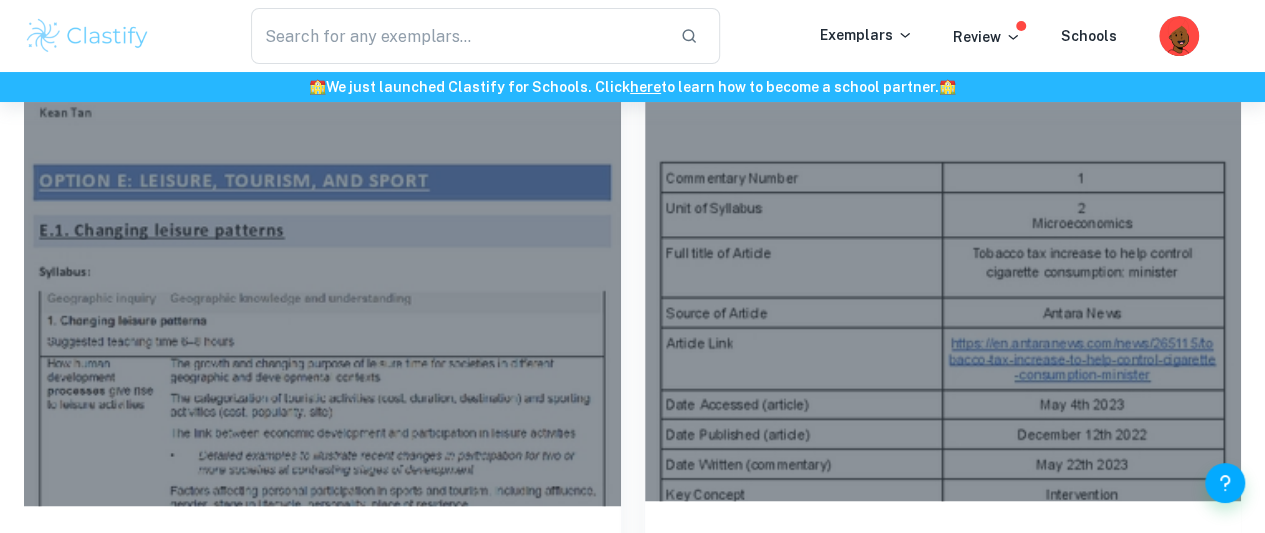 click on "Tobacco tax increase to help control
cigarette consumption: minister (Microeconomics)" at bounding box center (943, 566) 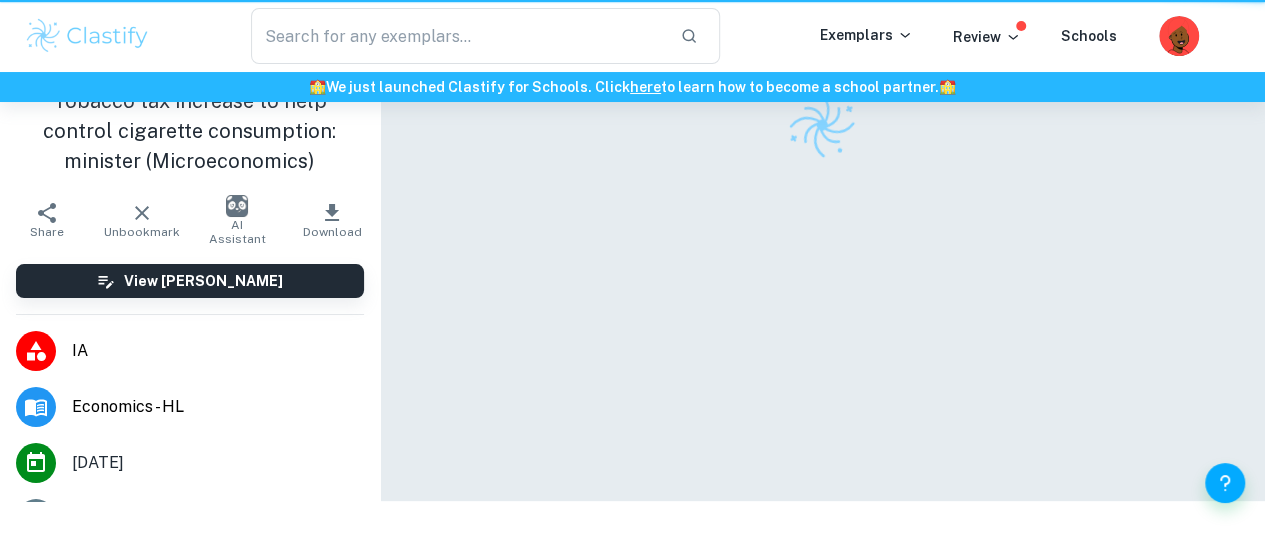 scroll, scrollTop: 0, scrollLeft: 0, axis: both 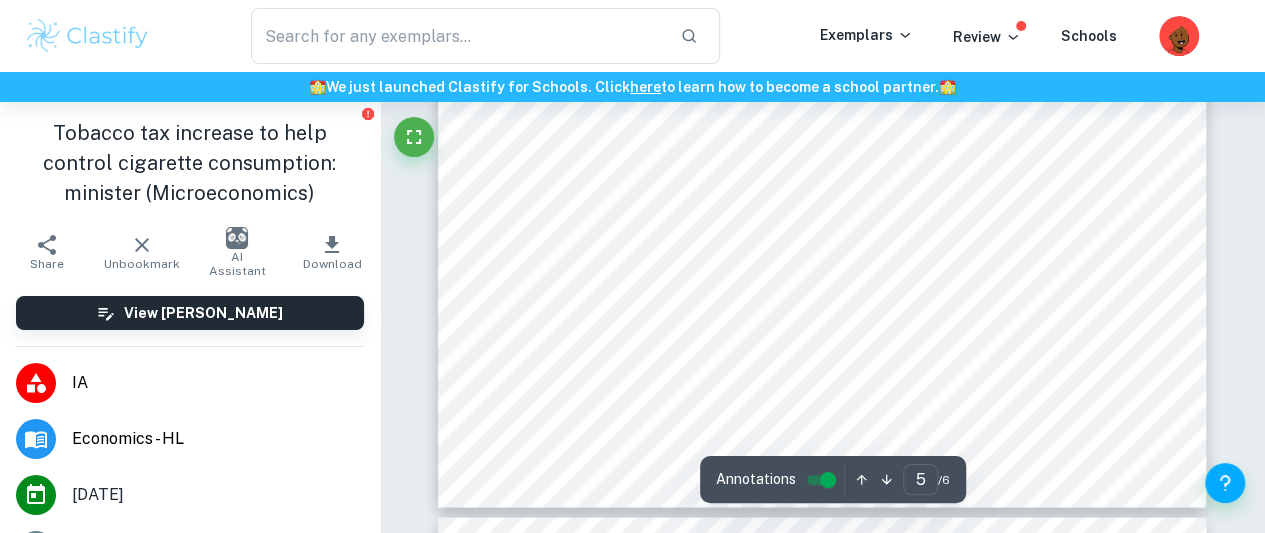type on "6" 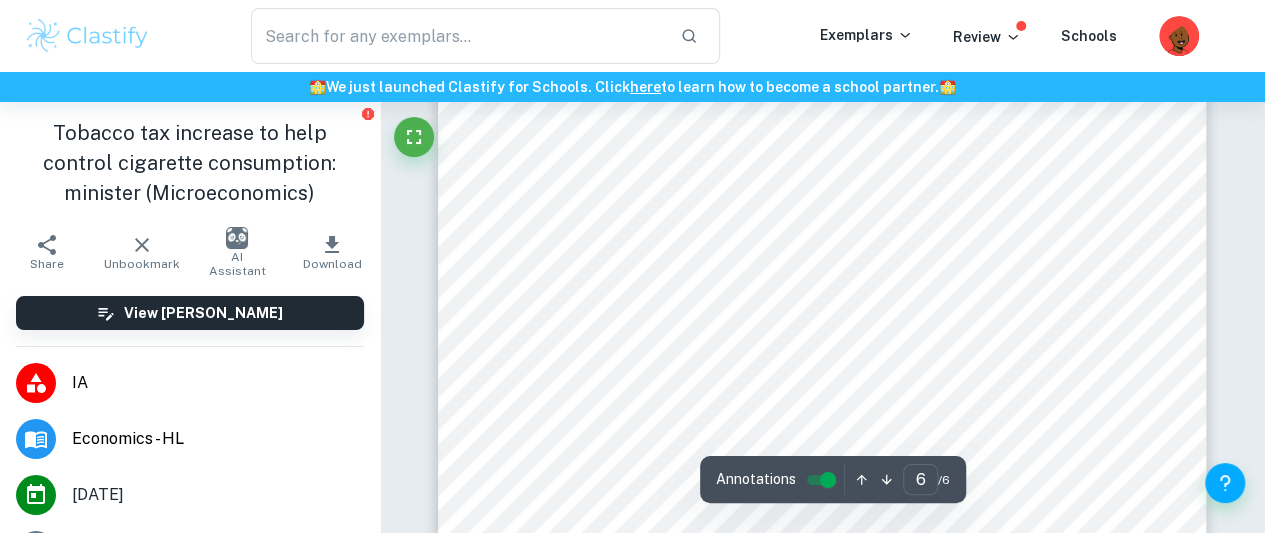 scroll, scrollTop: 6288, scrollLeft: 0, axis: vertical 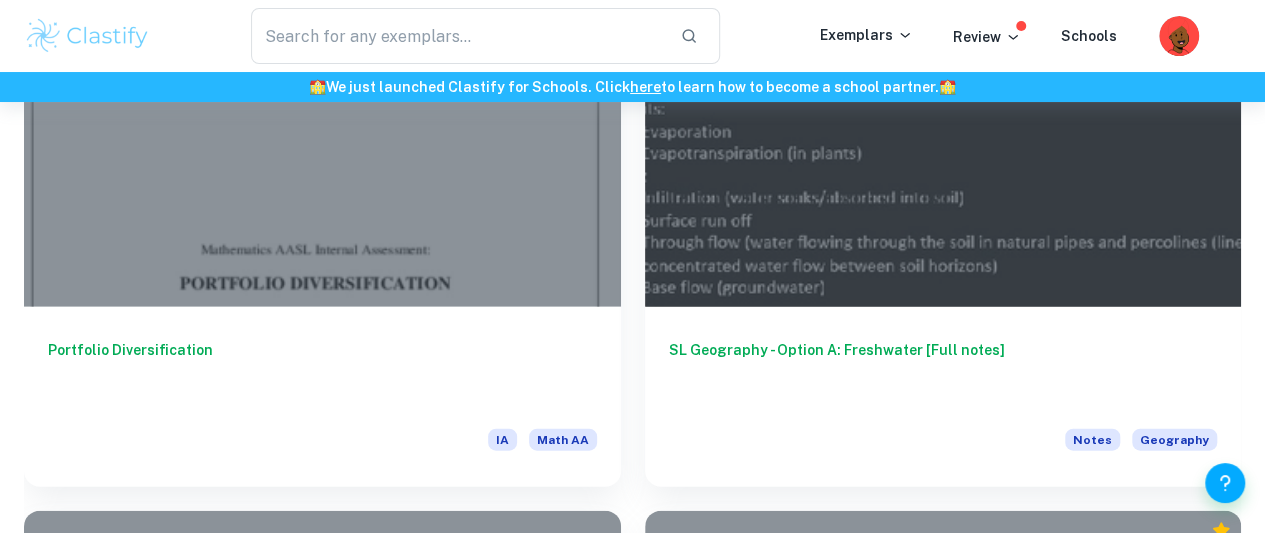 click on "Article Commentaries for Micro, Macro & Global Economics: Micro (Carbon Tax Phase 1 extended to end-2025), Macro (Fed ‘could very well’ hike rates by 75 basis points this month), Global (China grants zero tariffs on imports from selected African countries)" at bounding box center [943, 1670] 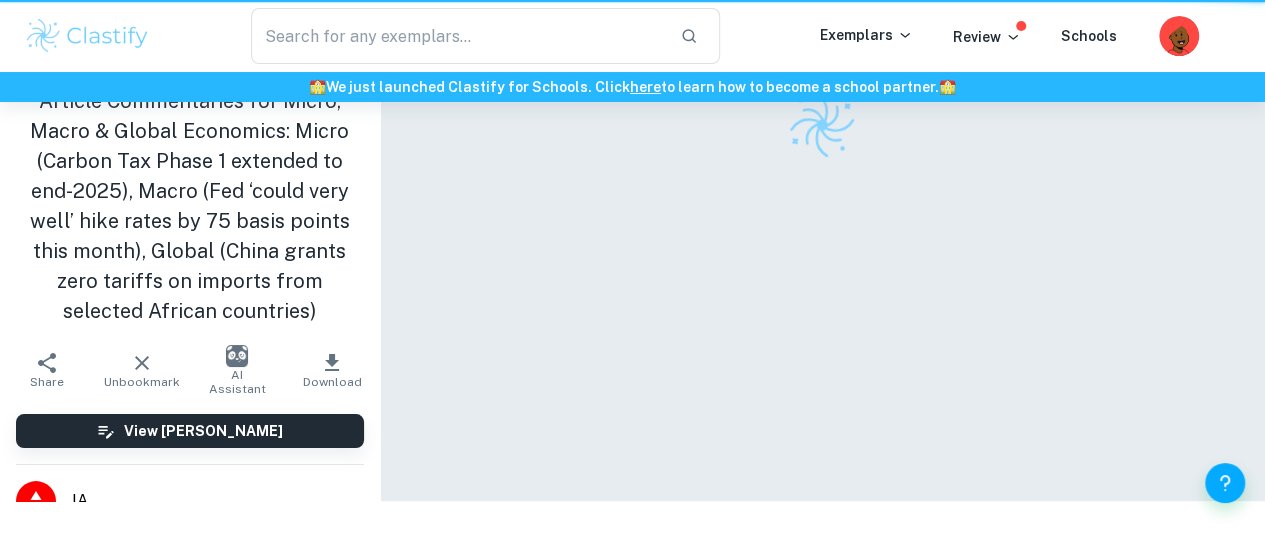 scroll, scrollTop: 0, scrollLeft: 0, axis: both 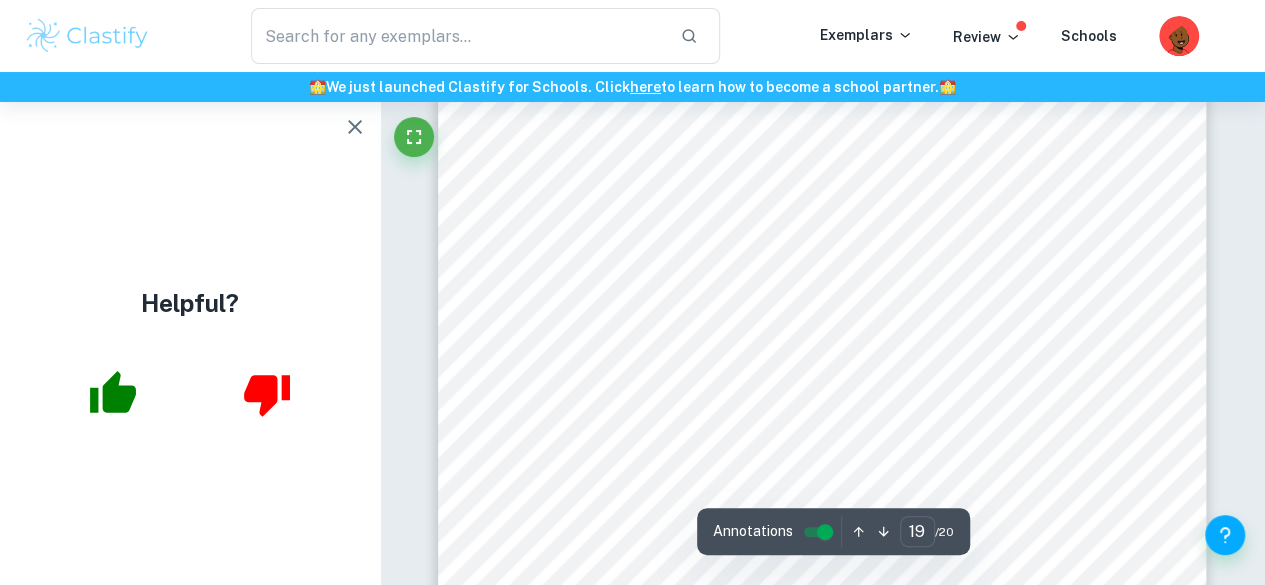 click on "19 Commentary This article describes China9s policy to place a zero -tariff condition on 98% of currently taxable products to promote an open global economy and strive for higher economic integration by removing tariffs thereby increasing trade. 33 of the poorest African countries can also export their products to China with no tariffs and customs duties. Tariffs are taxes on imported goods, they can be used either to protect a domestic industry or raise government revenue. Economic integration refers to economic co-operation between countries and co-ordination of their economic policies. Welfare loss represents the welfare benefits lost to society because of inefficient allocation of resources. Figure 1: Zero-Tariff Conditions Impacts on China On the surface some of   the aims of China9s zero -tariff condition and its reduced duties on many African and developing countries9 exports appears to be a way to increase global interdependence" at bounding box center [822, 295] 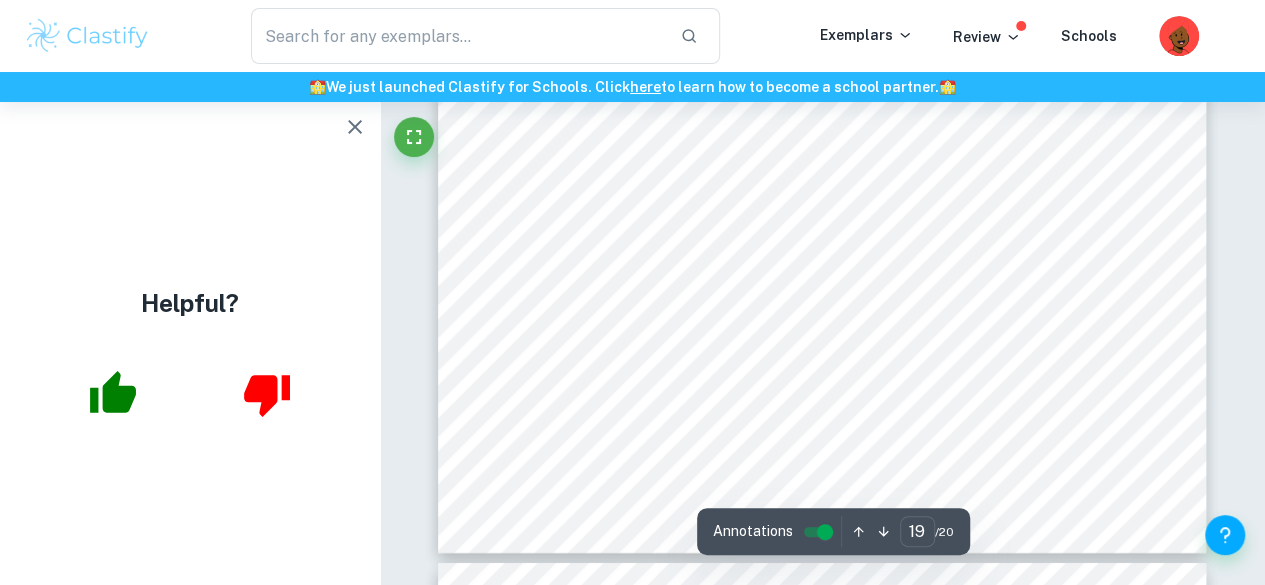 scroll, scrollTop: 18678, scrollLeft: 0, axis: vertical 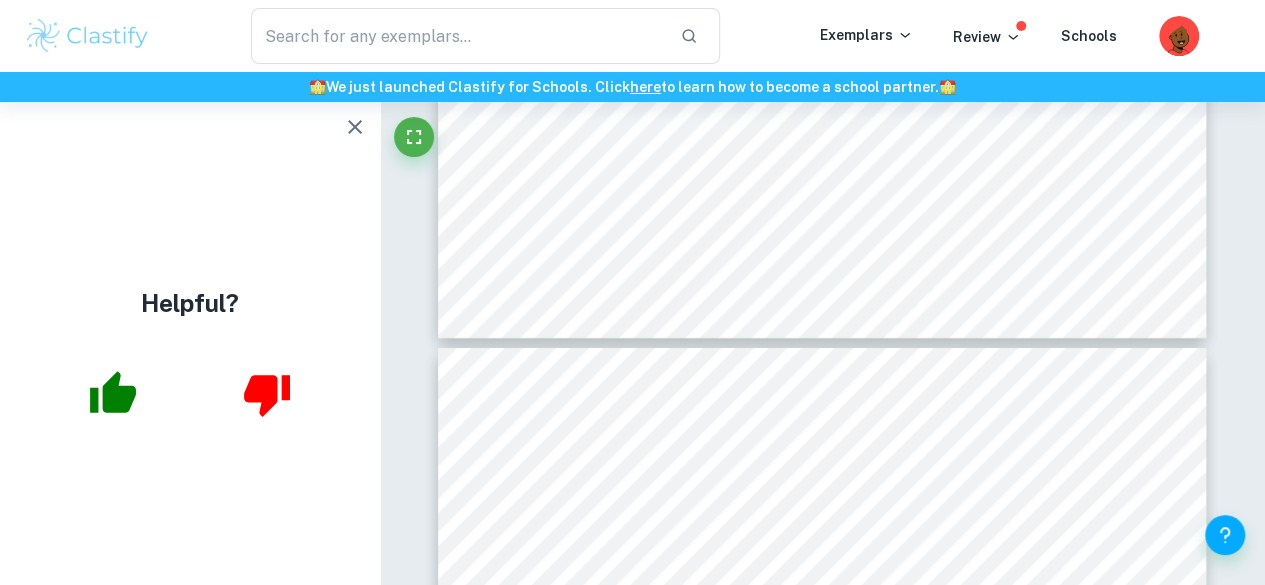 type on "20" 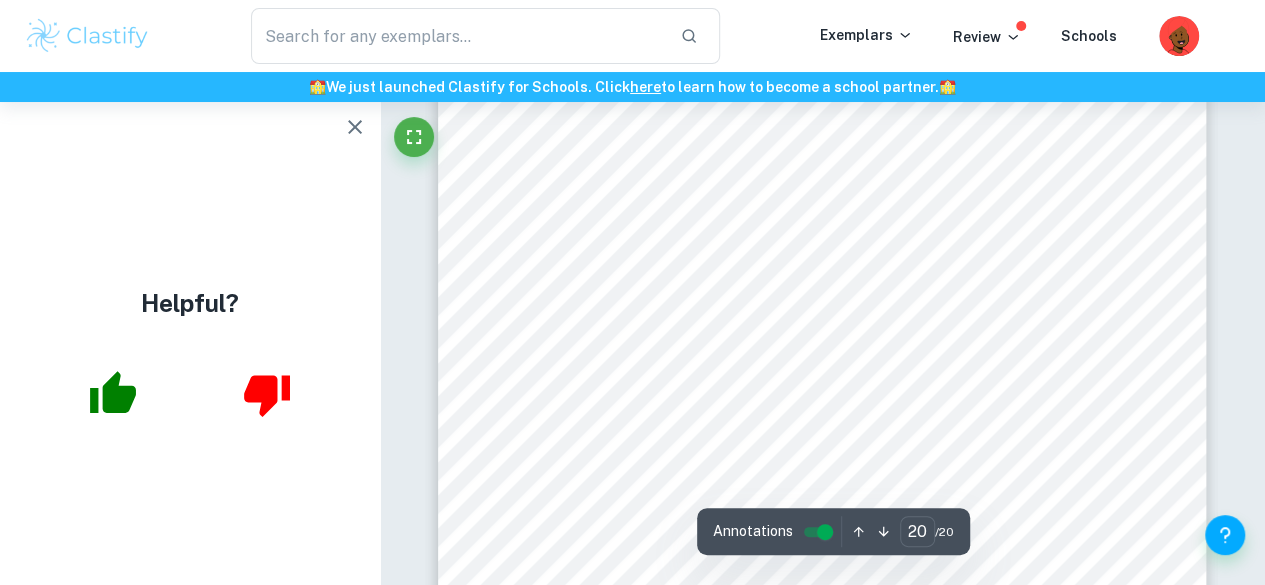 scroll, scrollTop: 19178, scrollLeft: 0, axis: vertical 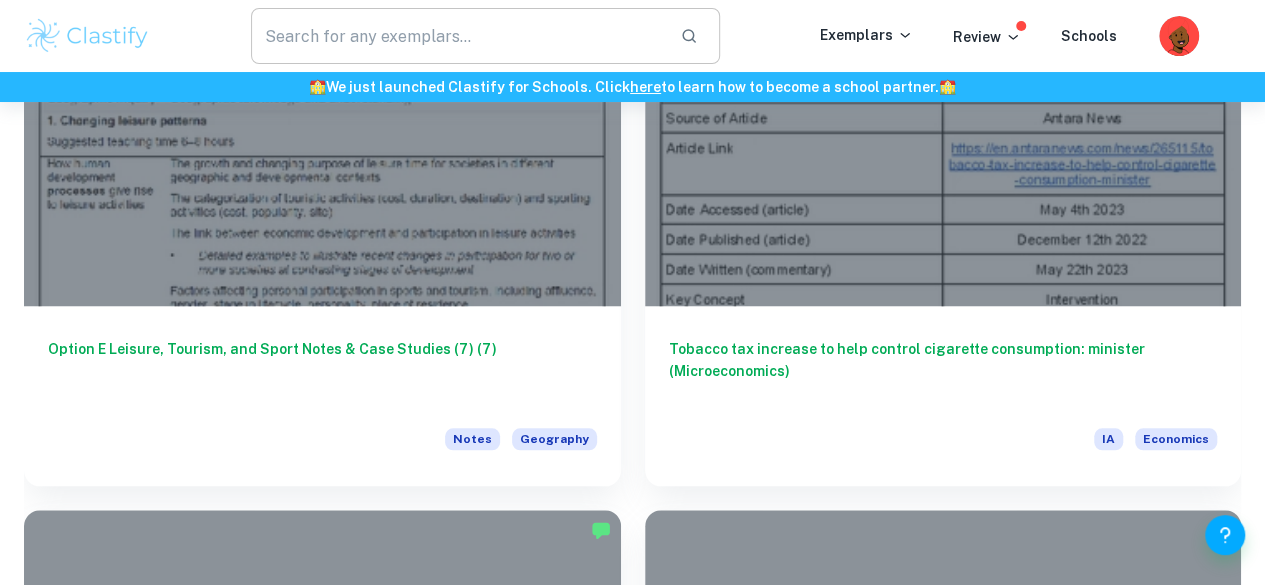 click at bounding box center [457, 36] 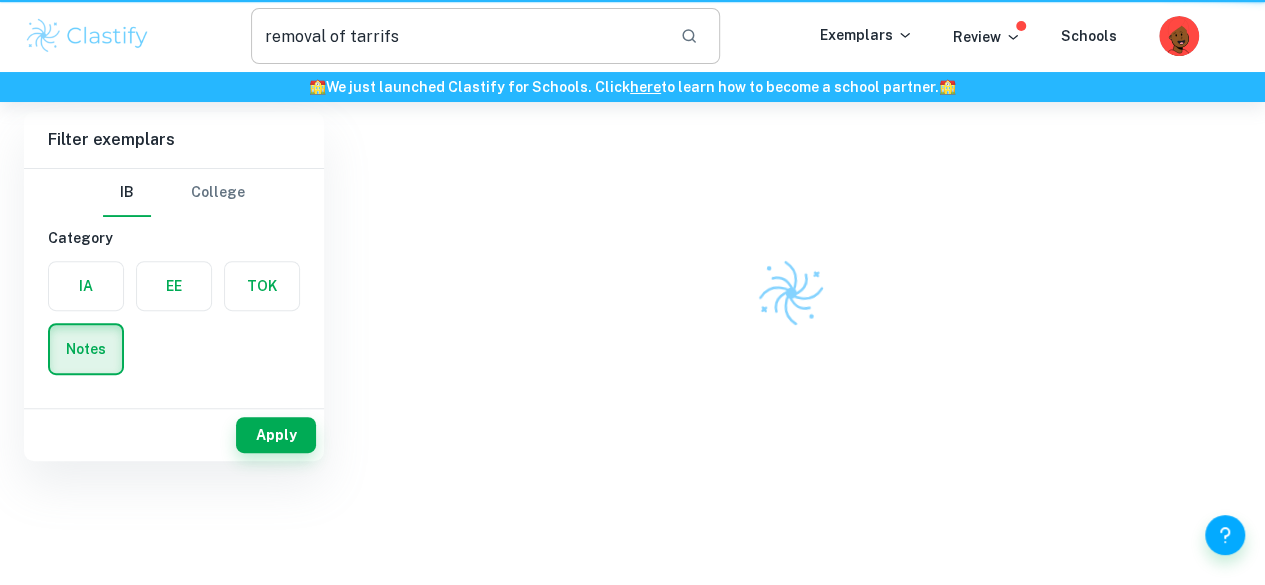 scroll, scrollTop: 0, scrollLeft: 0, axis: both 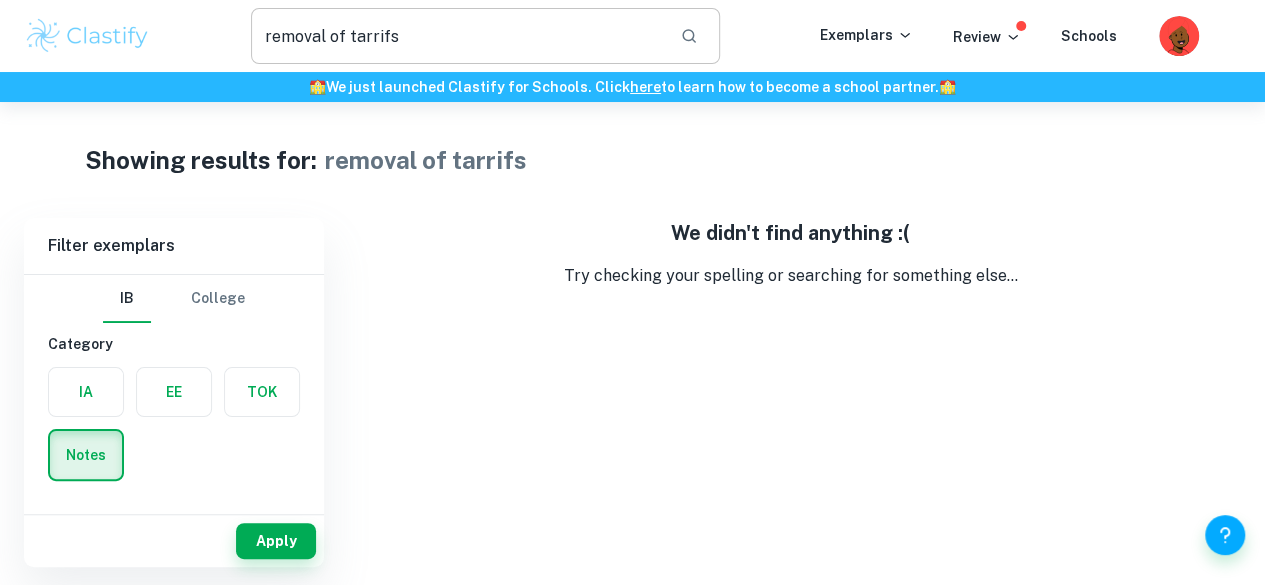click on "removal of tarrifs" at bounding box center (457, 36) 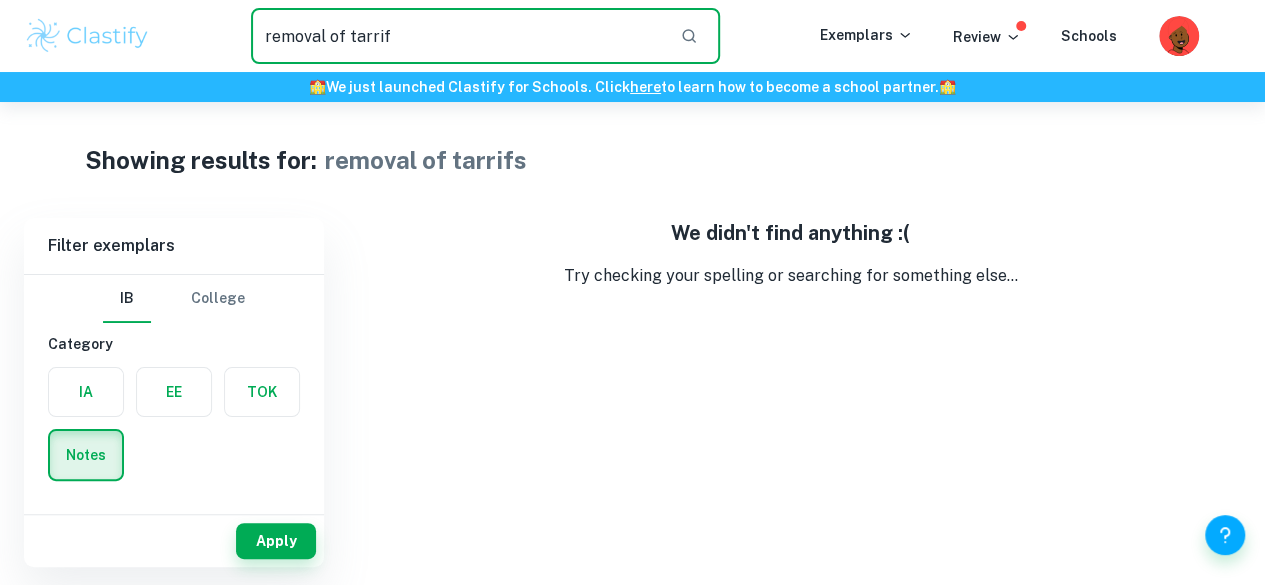 type on "removal of tarrif" 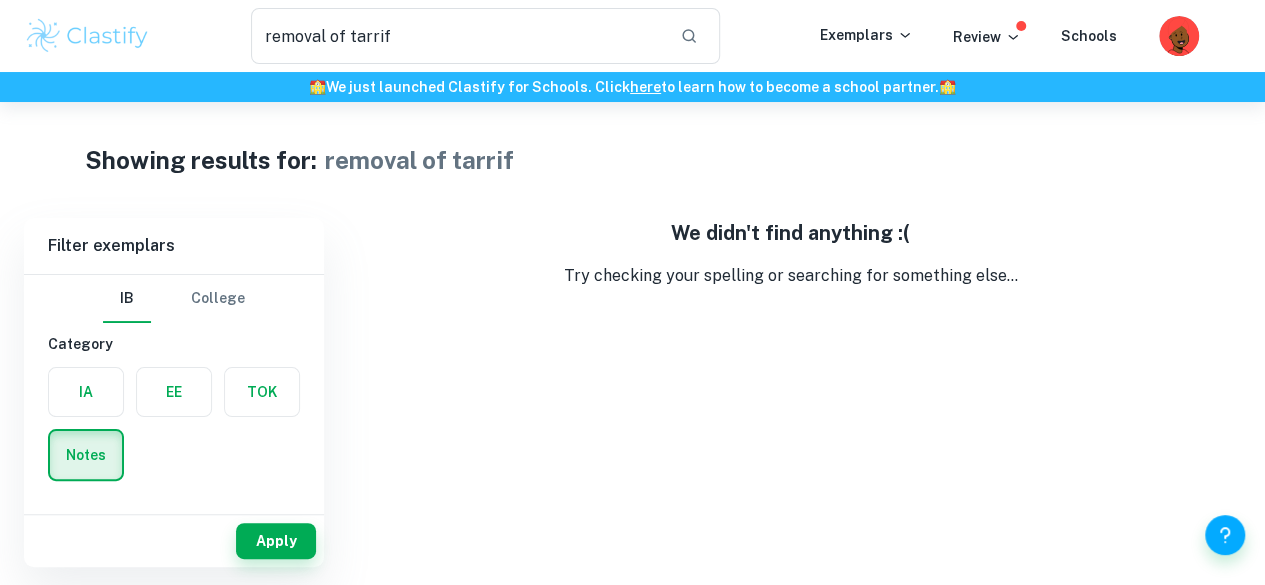 click at bounding box center (86, 392) 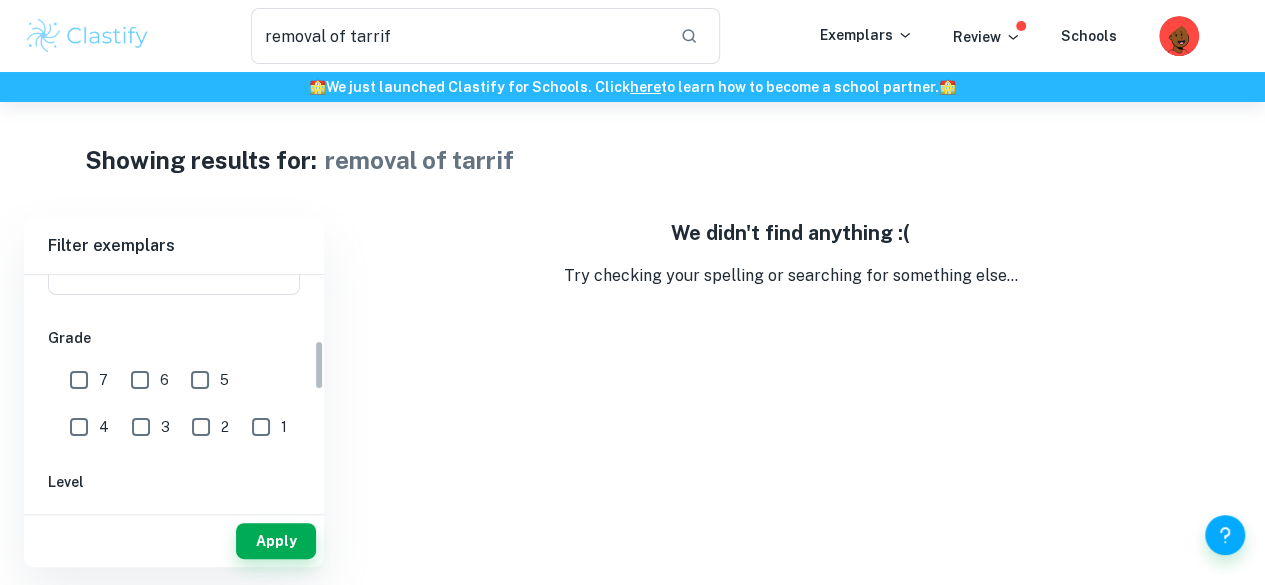 scroll, scrollTop: 200, scrollLeft: 0, axis: vertical 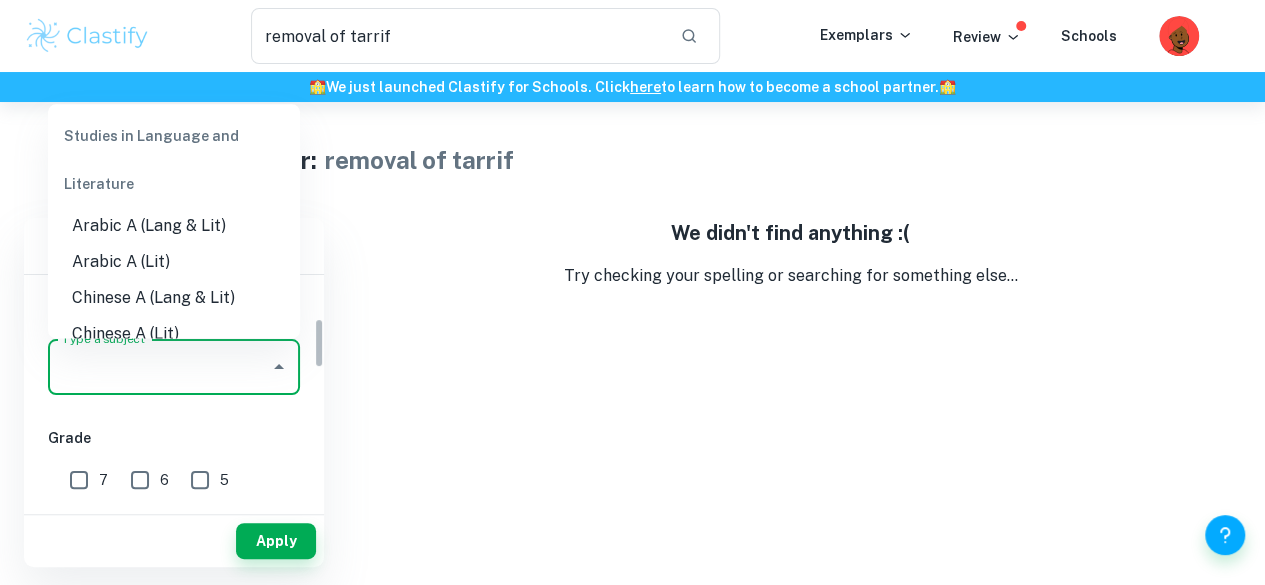 click on "Type a subject" at bounding box center (159, 367) 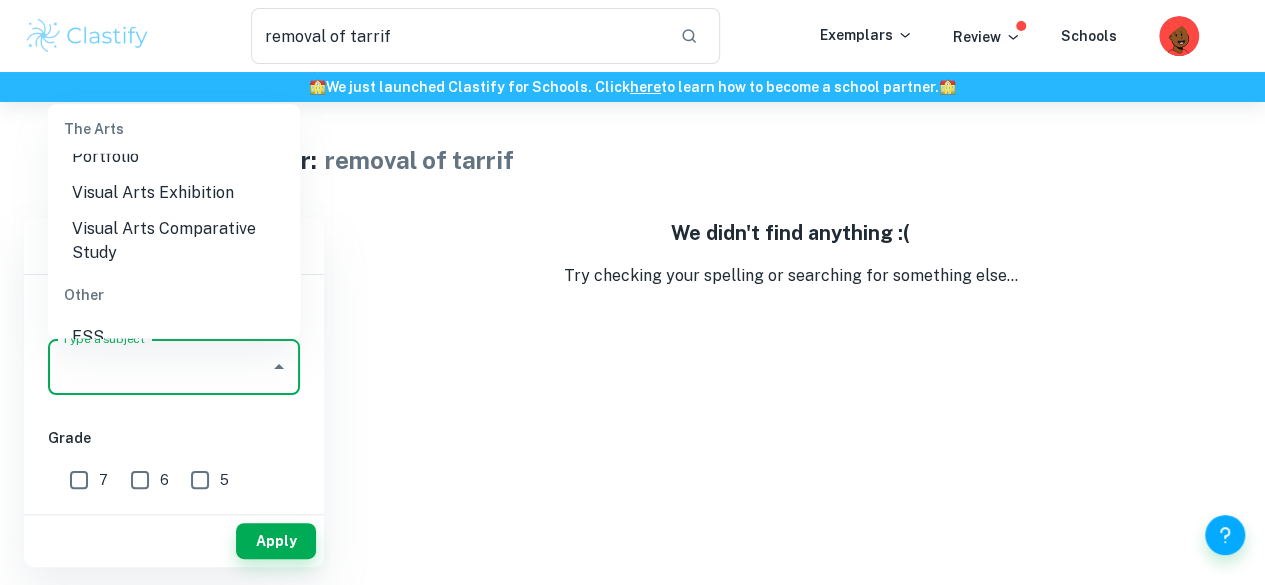 scroll, scrollTop: 3142, scrollLeft: 0, axis: vertical 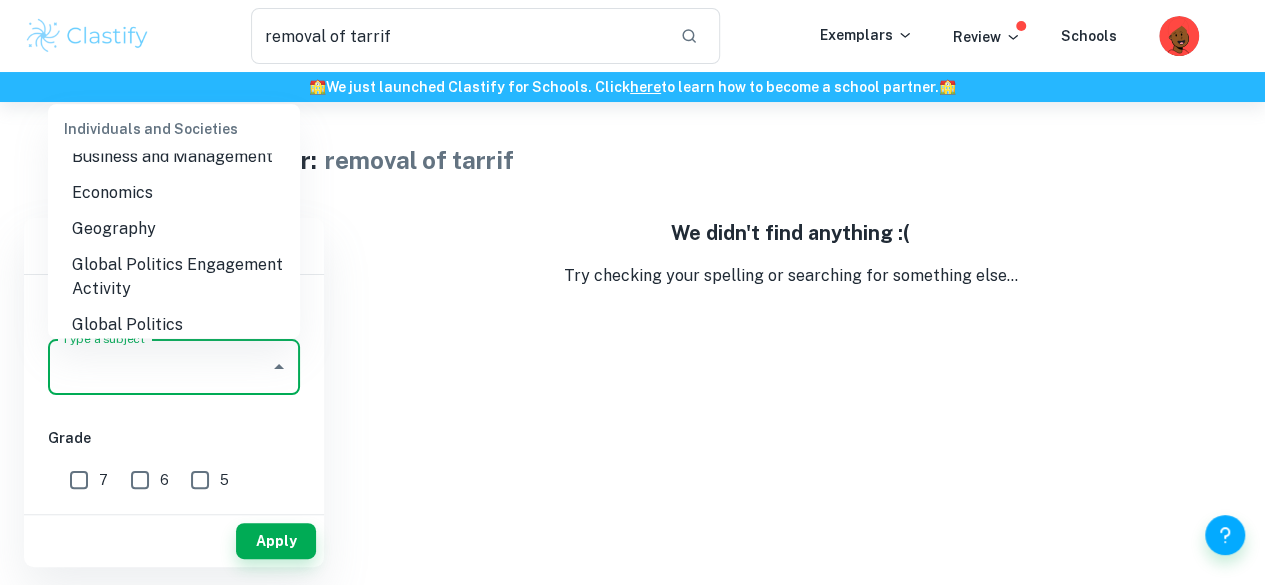 click on "Economics" at bounding box center (174, 192) 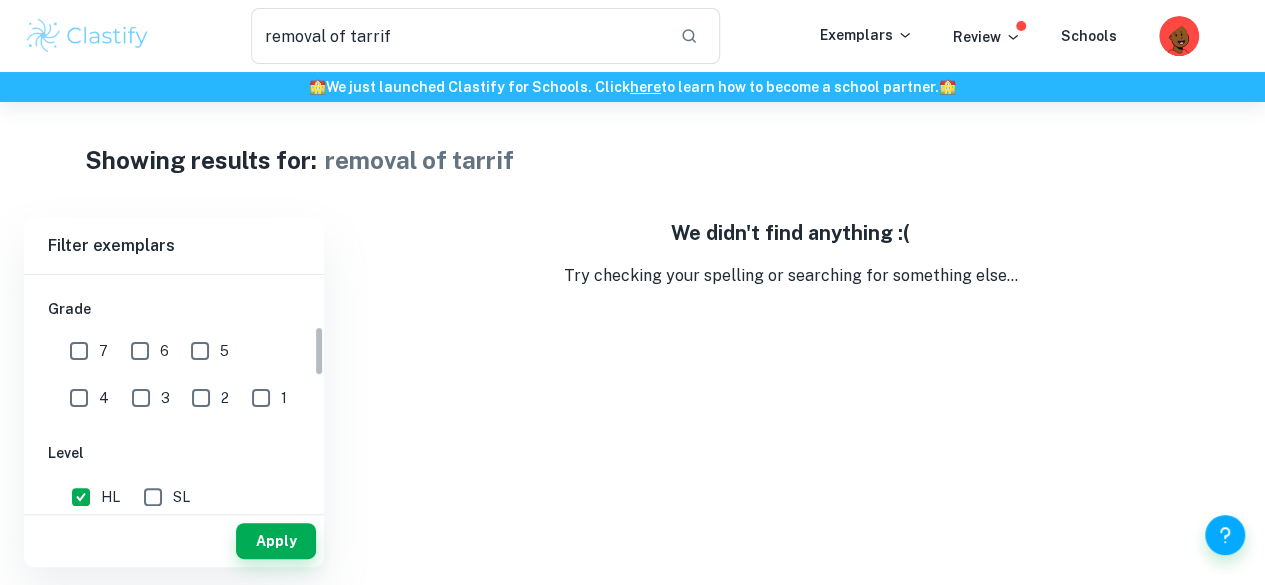 scroll, scrollTop: 400, scrollLeft: 0, axis: vertical 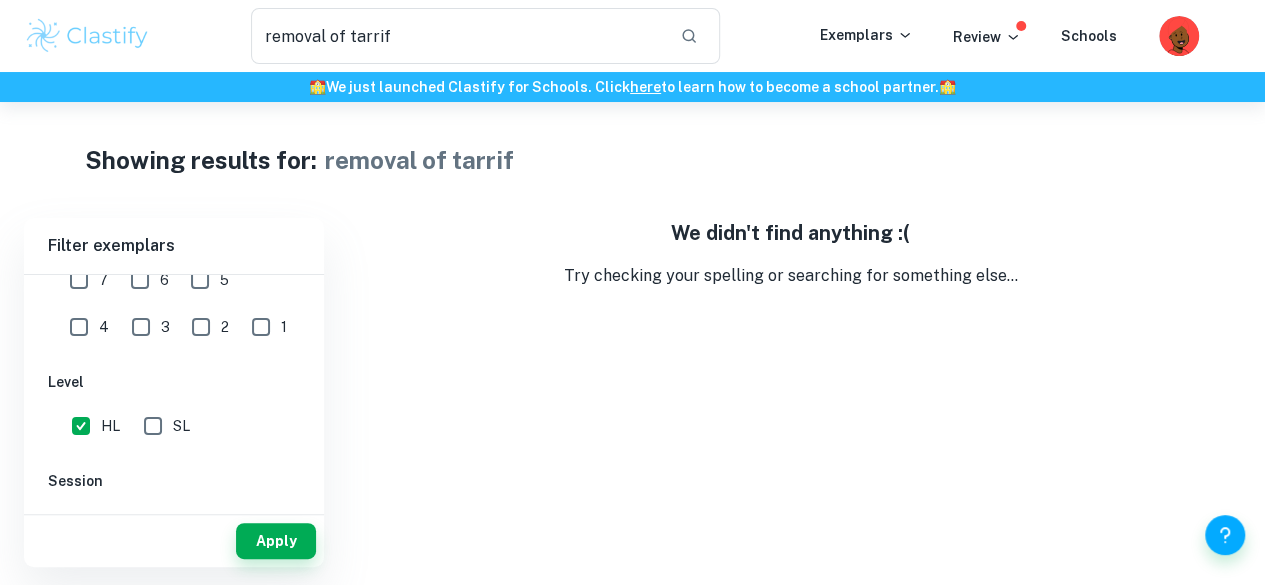 click on "HL" at bounding box center [81, 426] 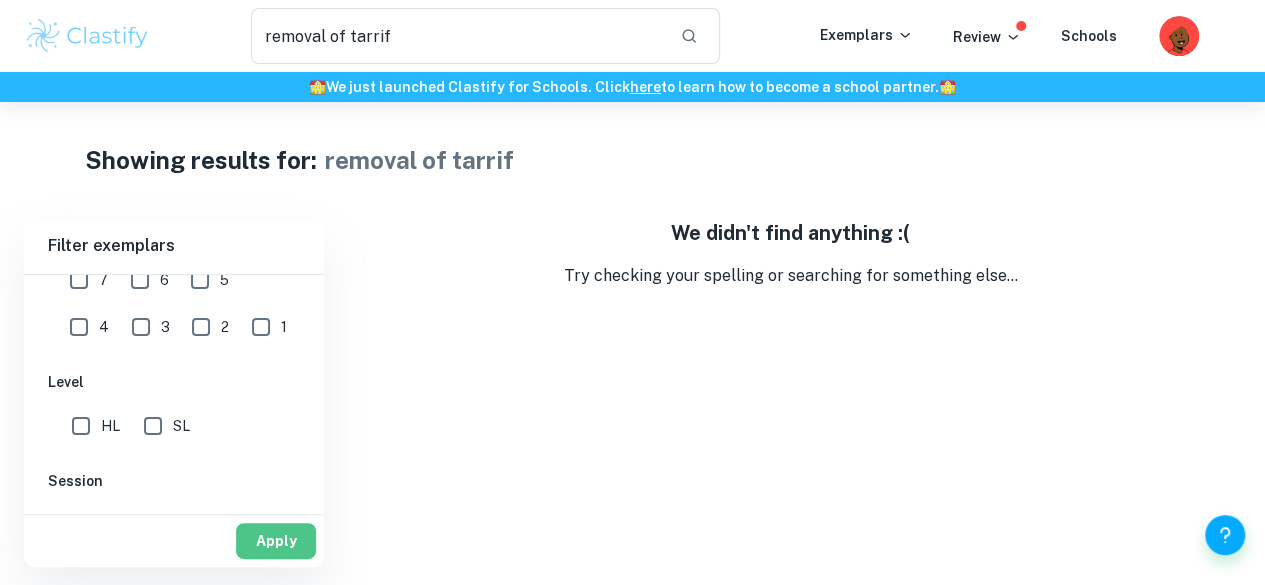 click on "Apply" at bounding box center [276, 541] 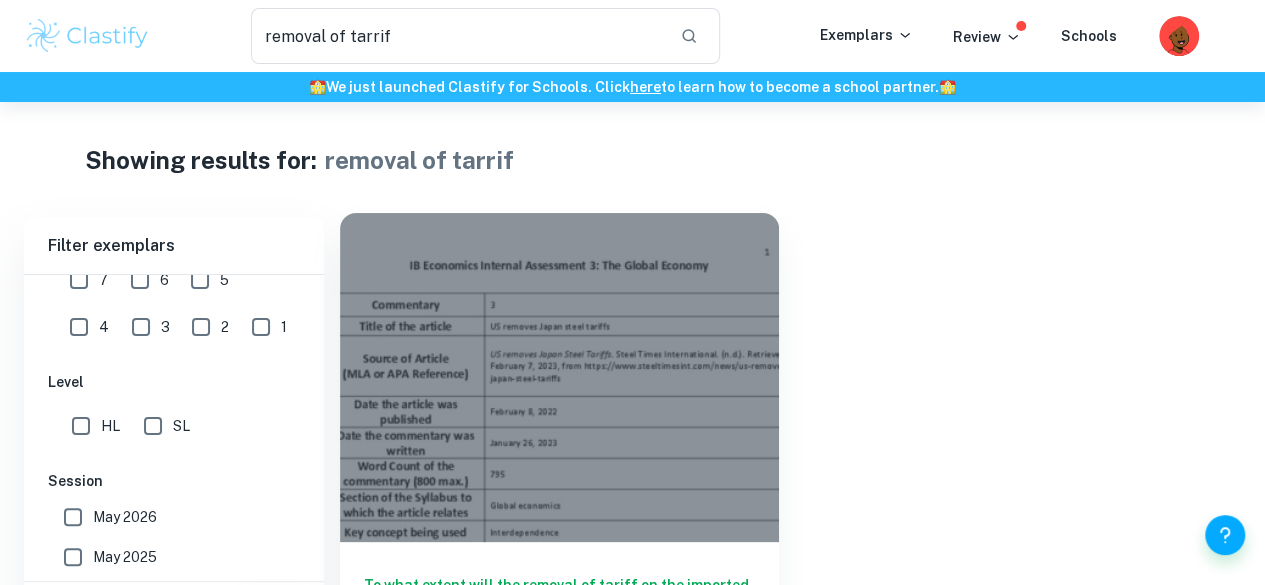 scroll, scrollTop: 102, scrollLeft: 0, axis: vertical 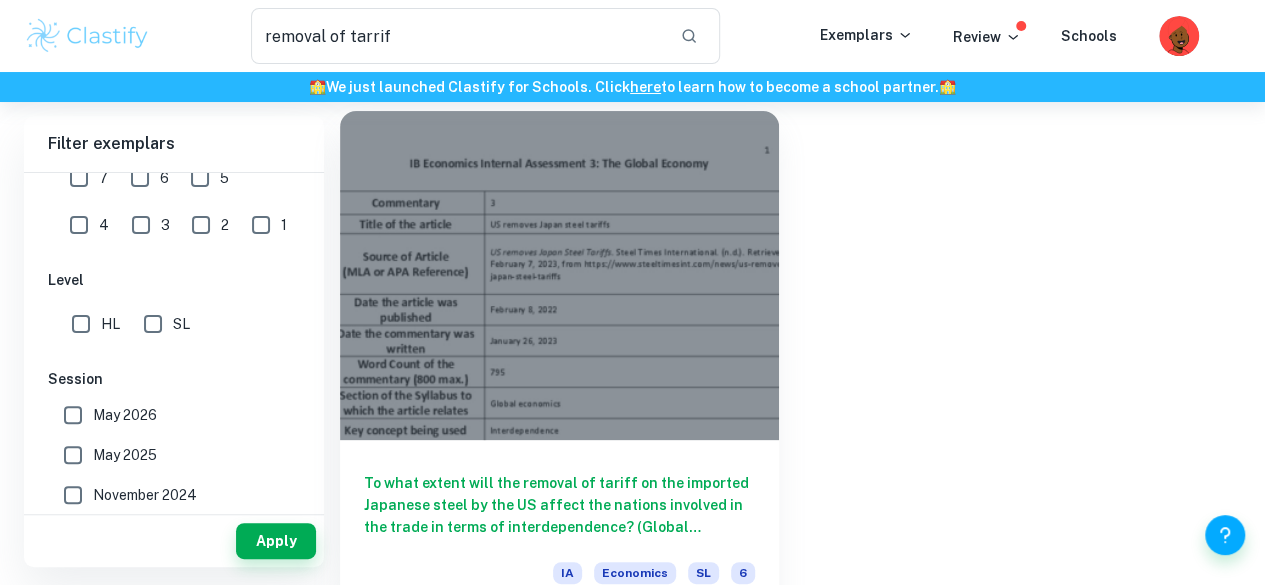 click on "To what extent will the removal of tariff on the imported Japanese steel by the US affect the nations involved in the trade in terms of interdependence? (Global economy)" at bounding box center [559, 505] 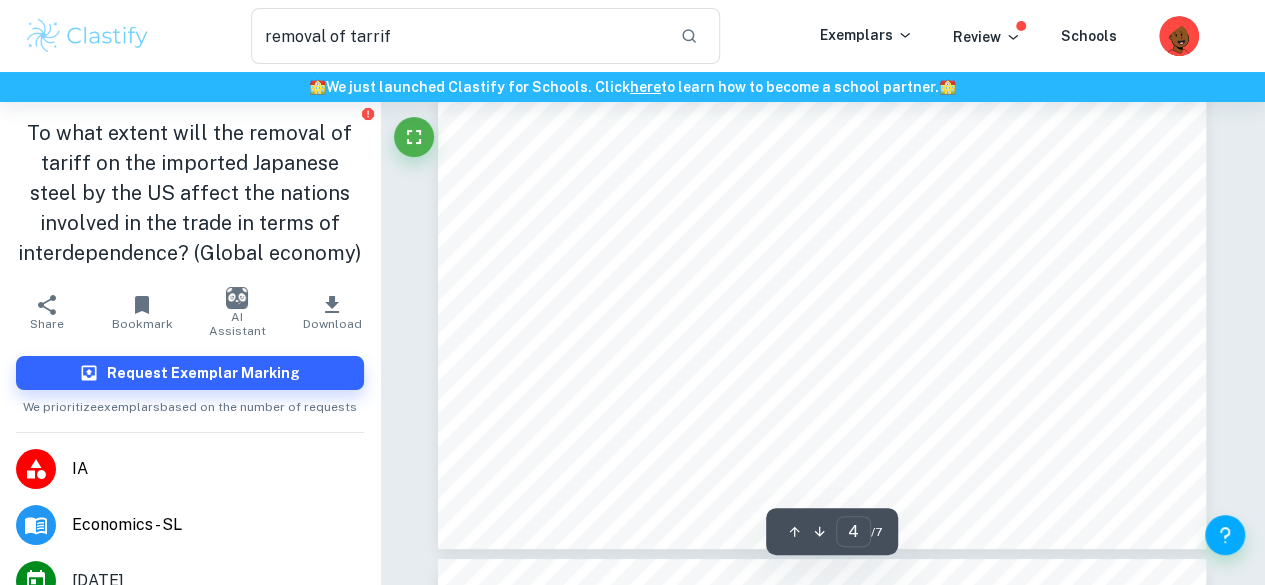 scroll, scrollTop: 4200, scrollLeft: 0, axis: vertical 